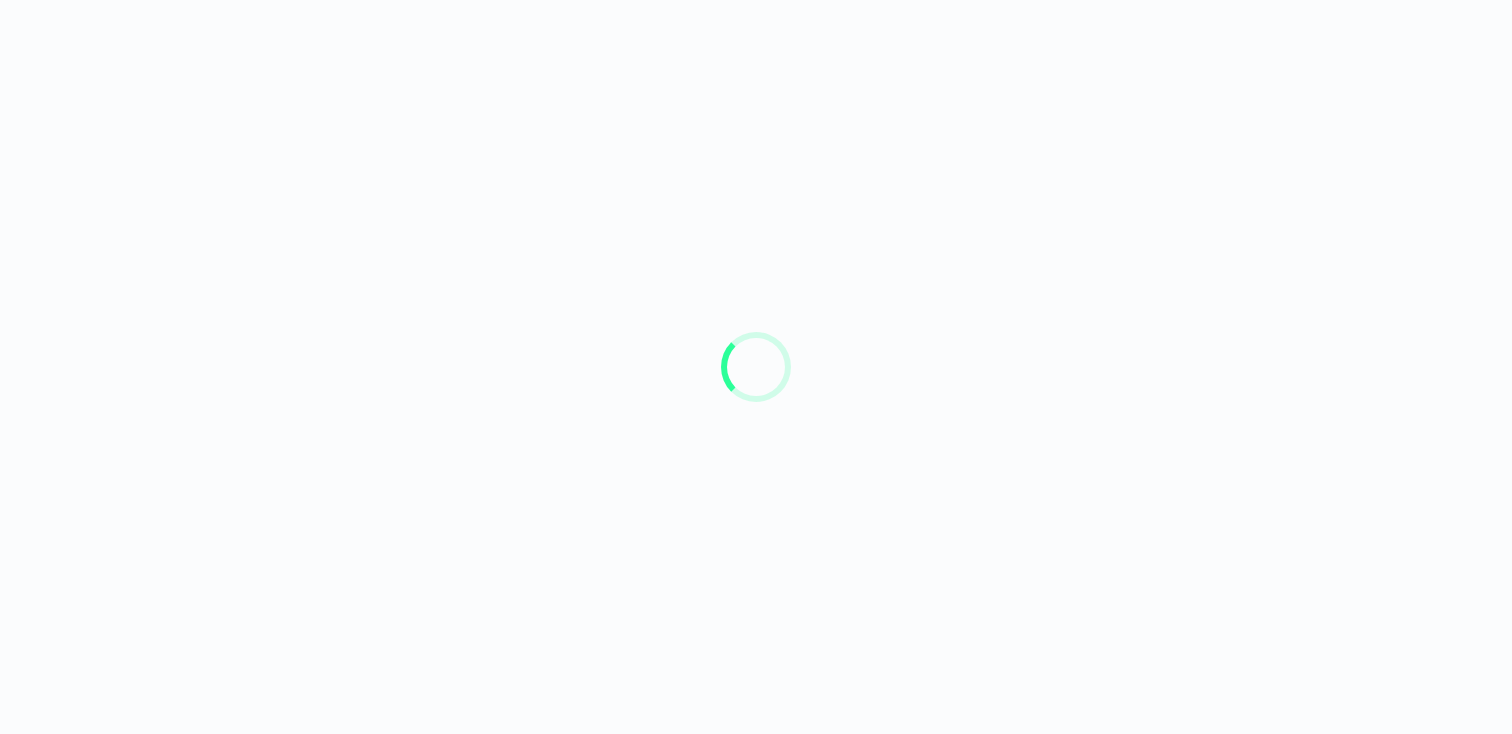 scroll, scrollTop: 0, scrollLeft: 0, axis: both 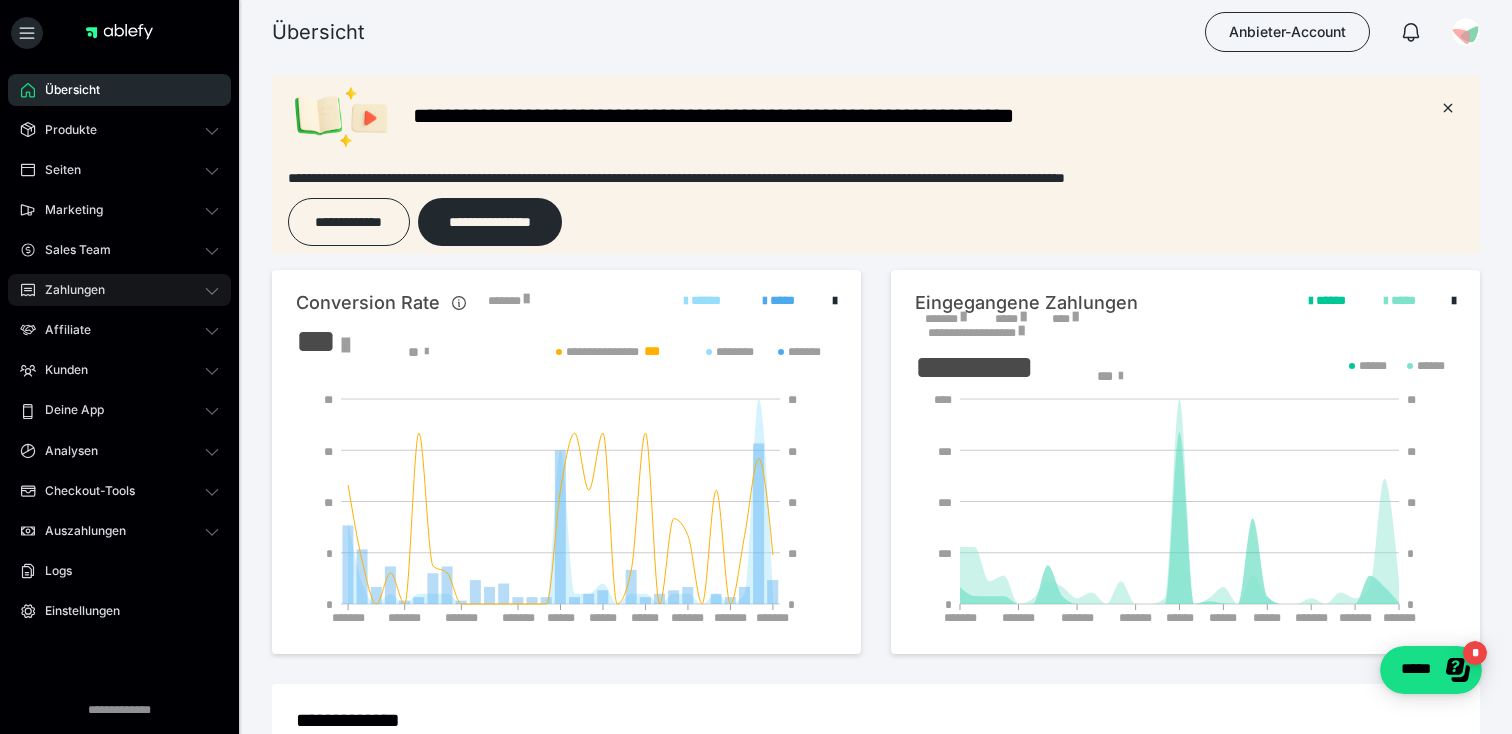 click on "Zahlungen" at bounding box center (68, 290) 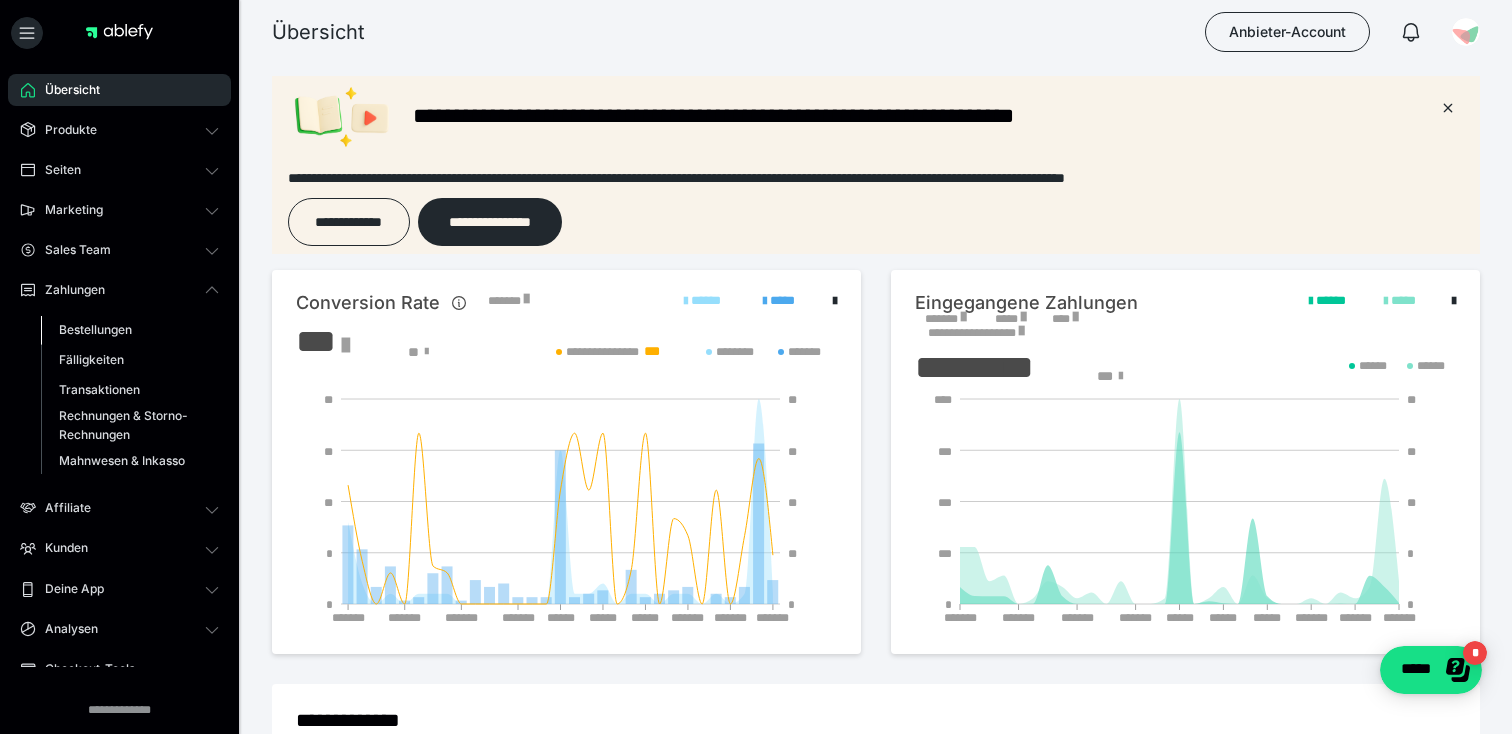 click on "Bestellungen" at bounding box center (95, 329) 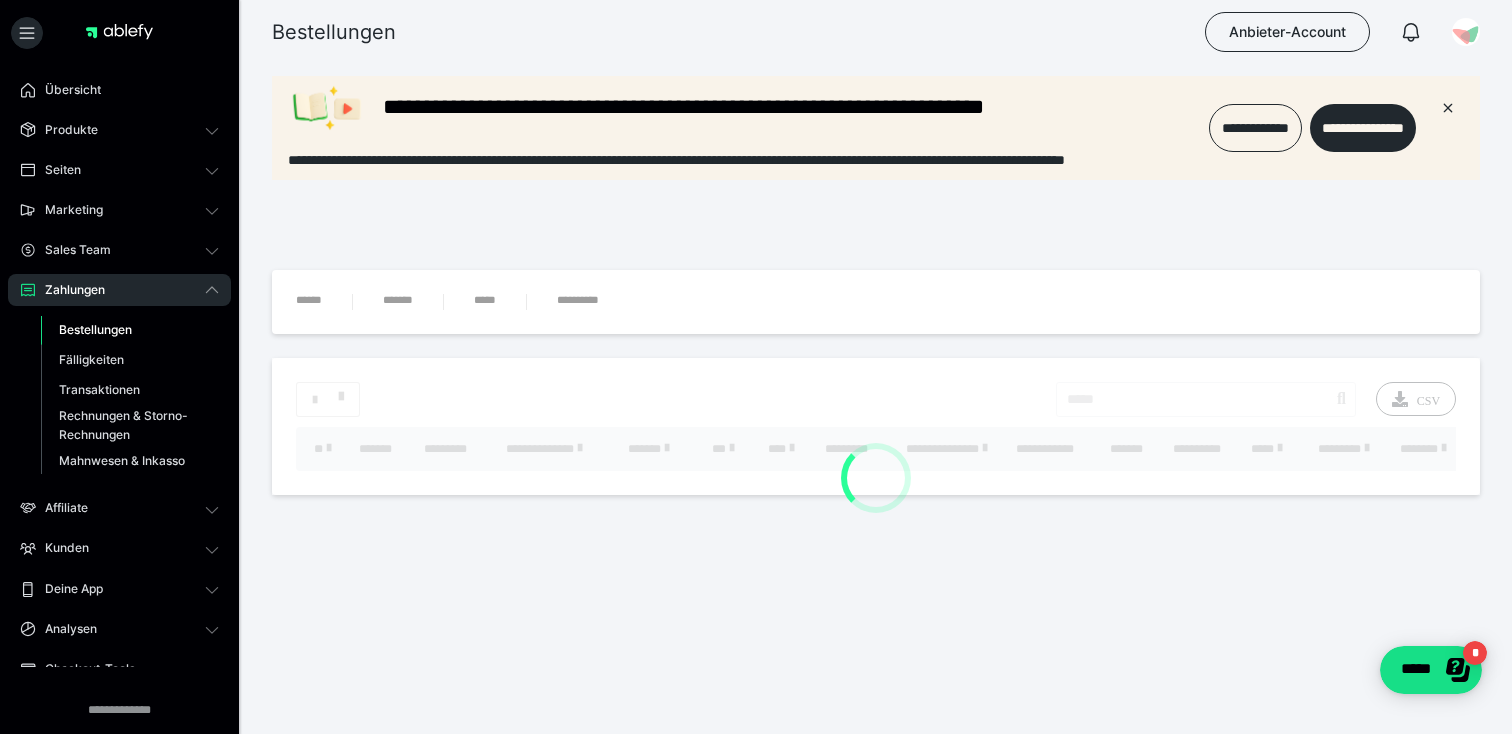 scroll, scrollTop: 0, scrollLeft: 0, axis: both 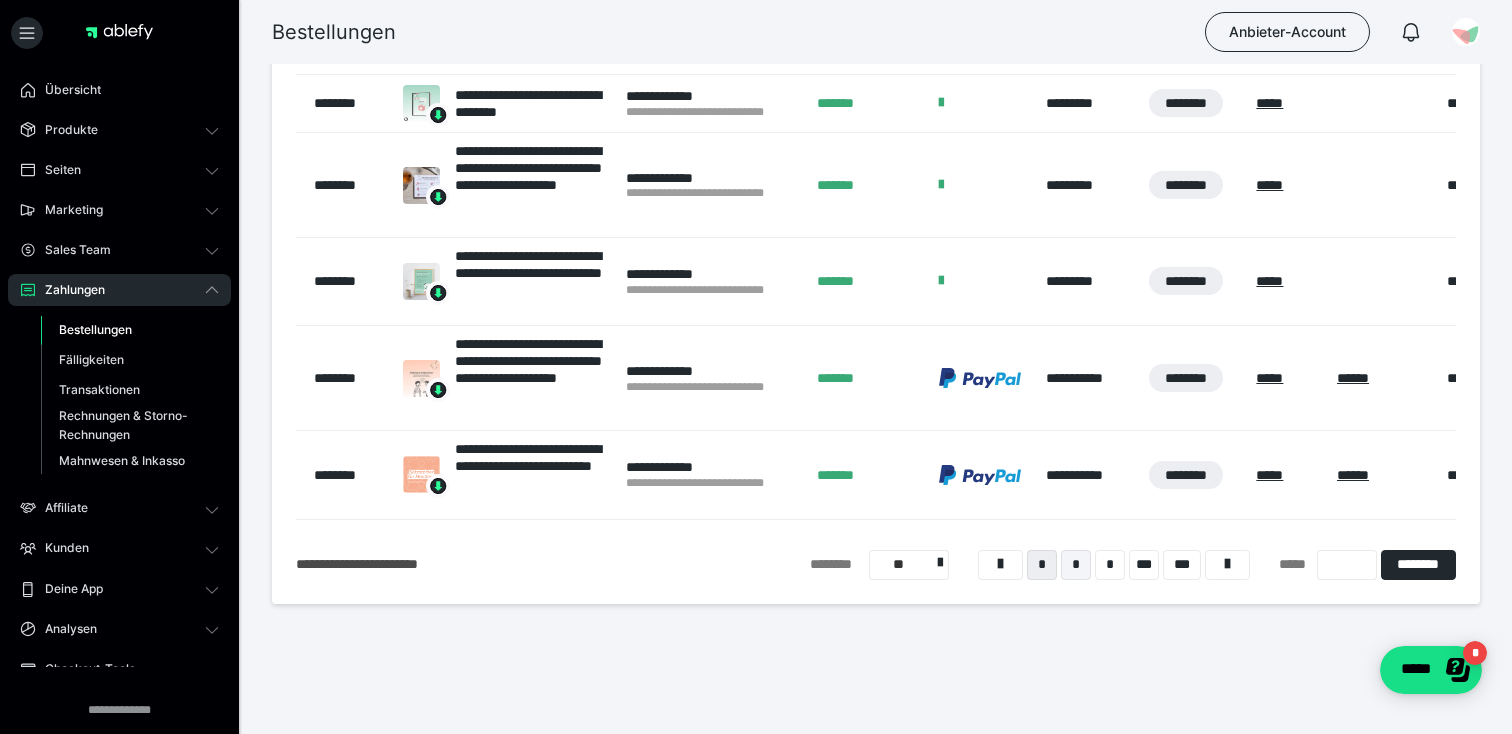 click on "*" at bounding box center (1076, 565) 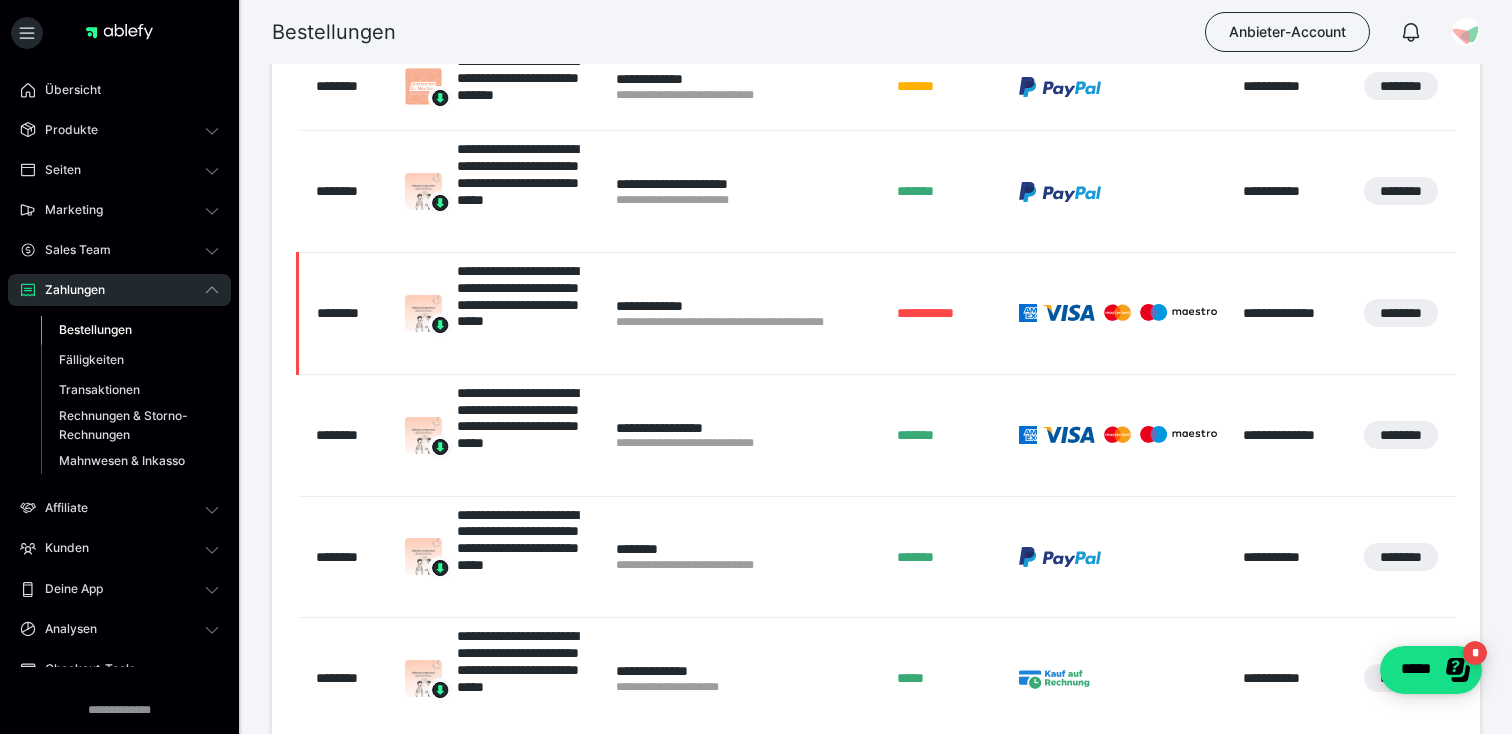 scroll, scrollTop: 451, scrollLeft: 0, axis: vertical 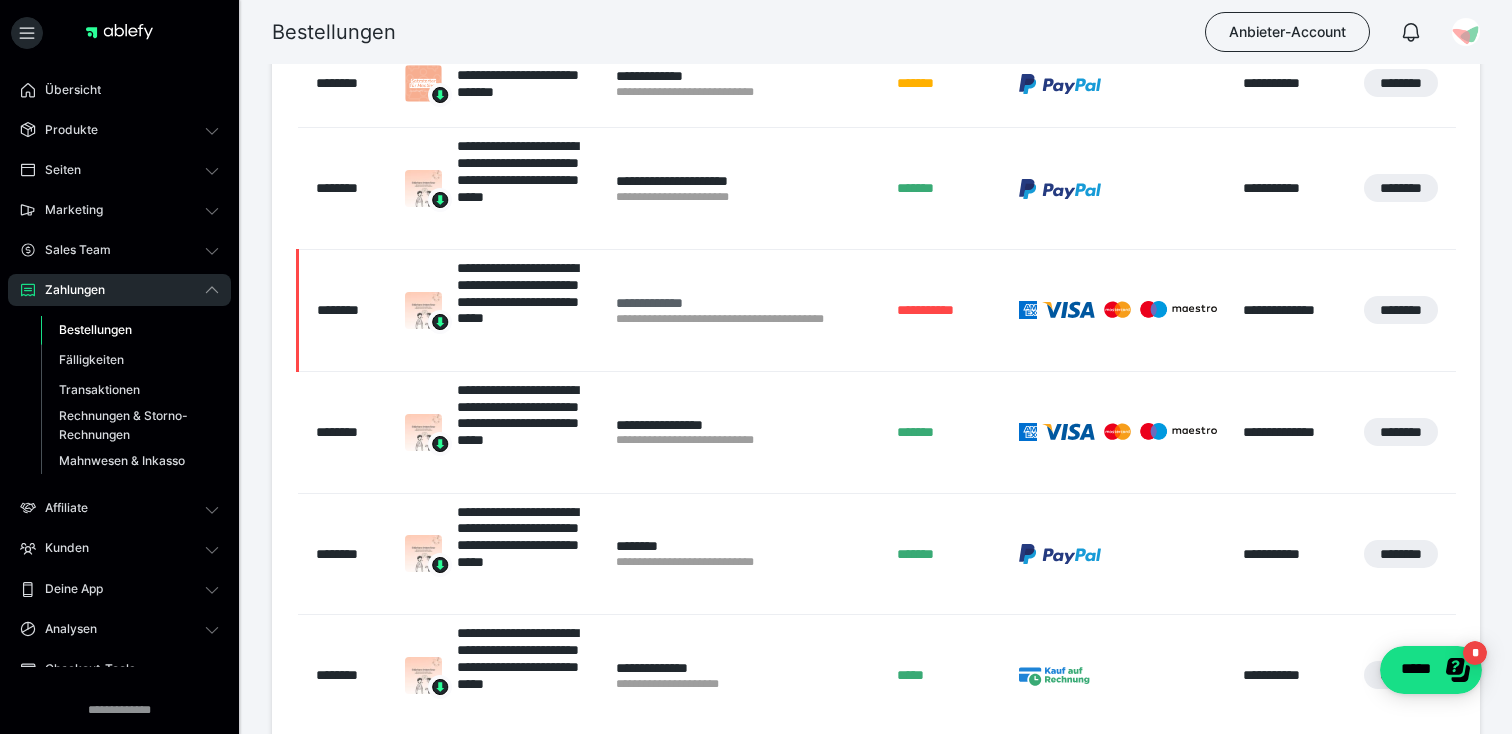 click on "**********" at bounding box center (746, 303) 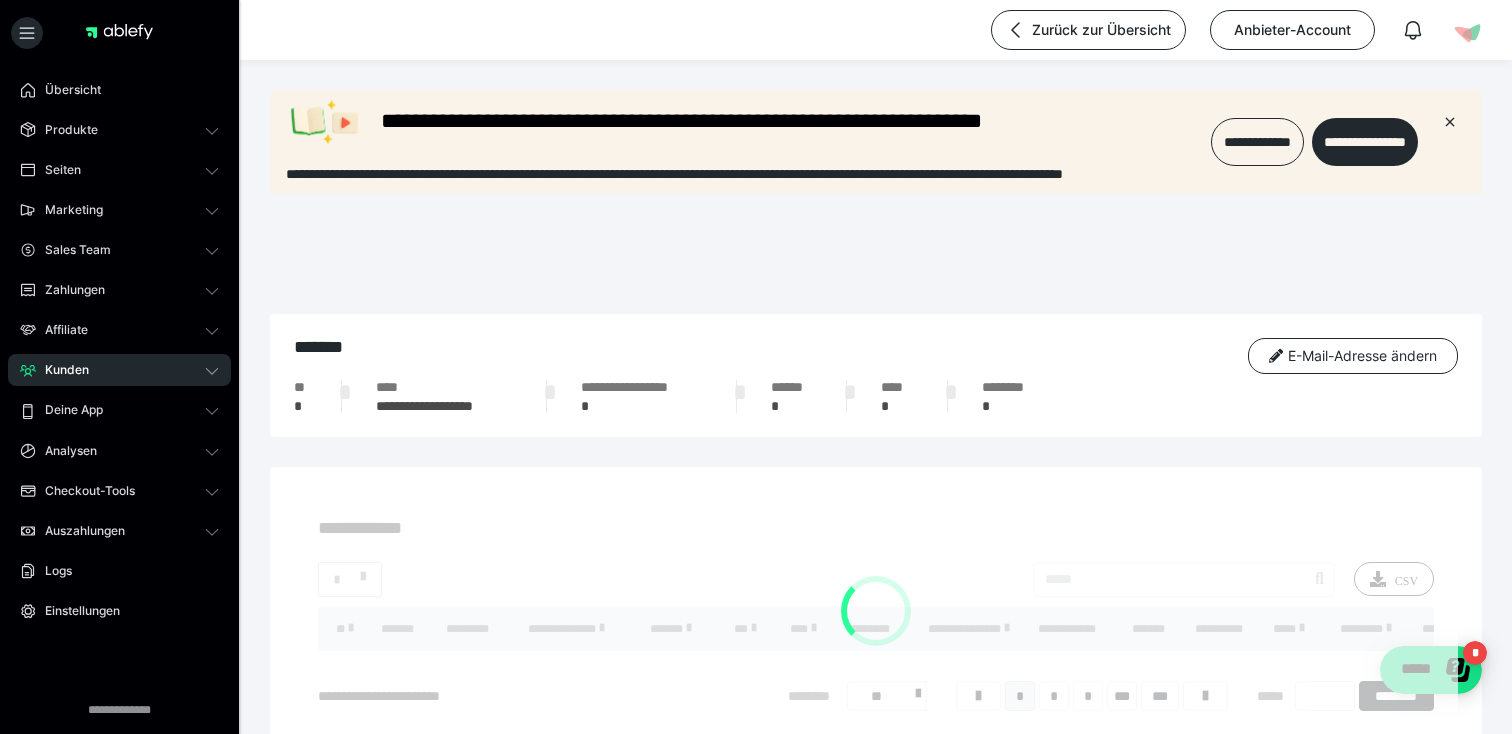 scroll, scrollTop: 0, scrollLeft: 0, axis: both 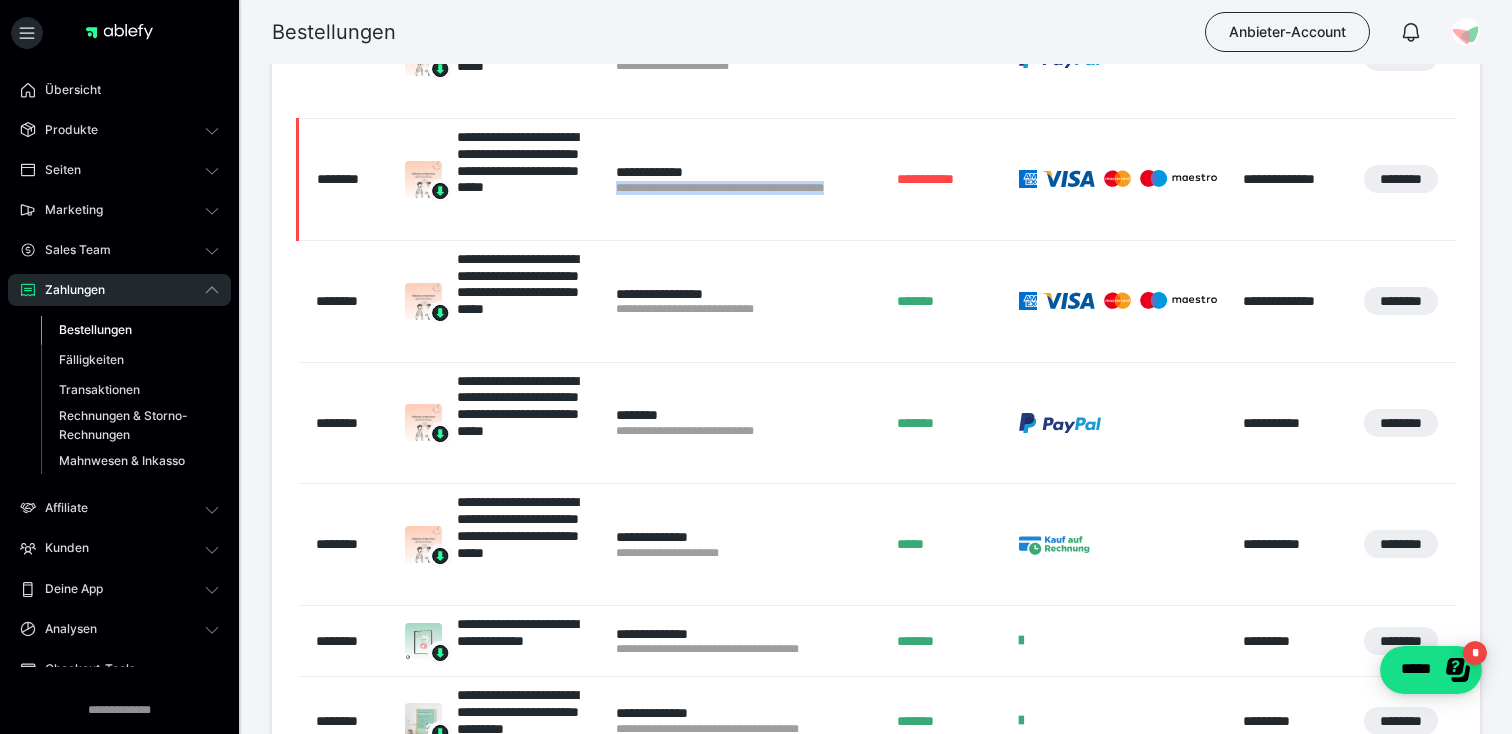 drag, startPoint x: 880, startPoint y: 190, endPoint x: 607, endPoint y: 183, distance: 273.08972 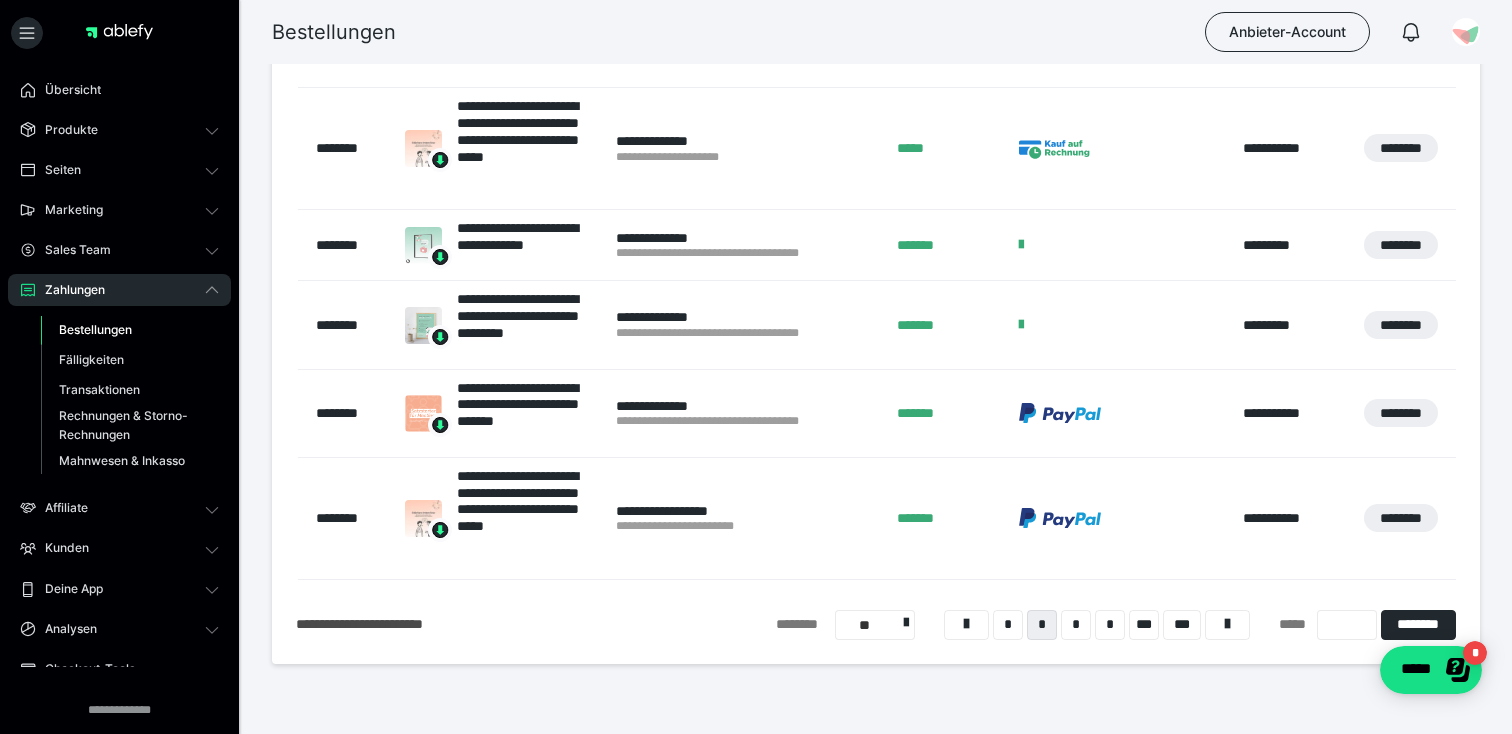 scroll, scrollTop: 987, scrollLeft: 0, axis: vertical 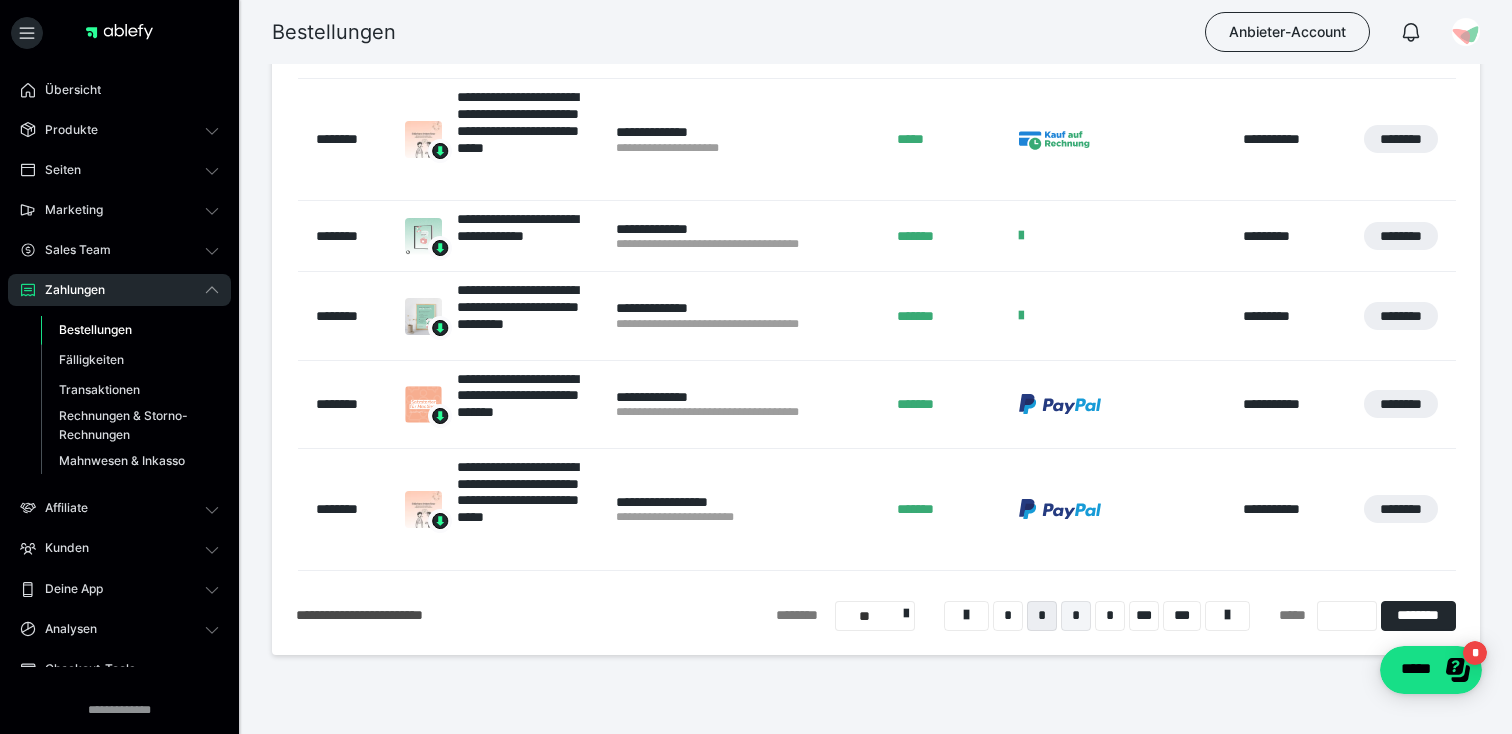 click on "*" at bounding box center (1076, 616) 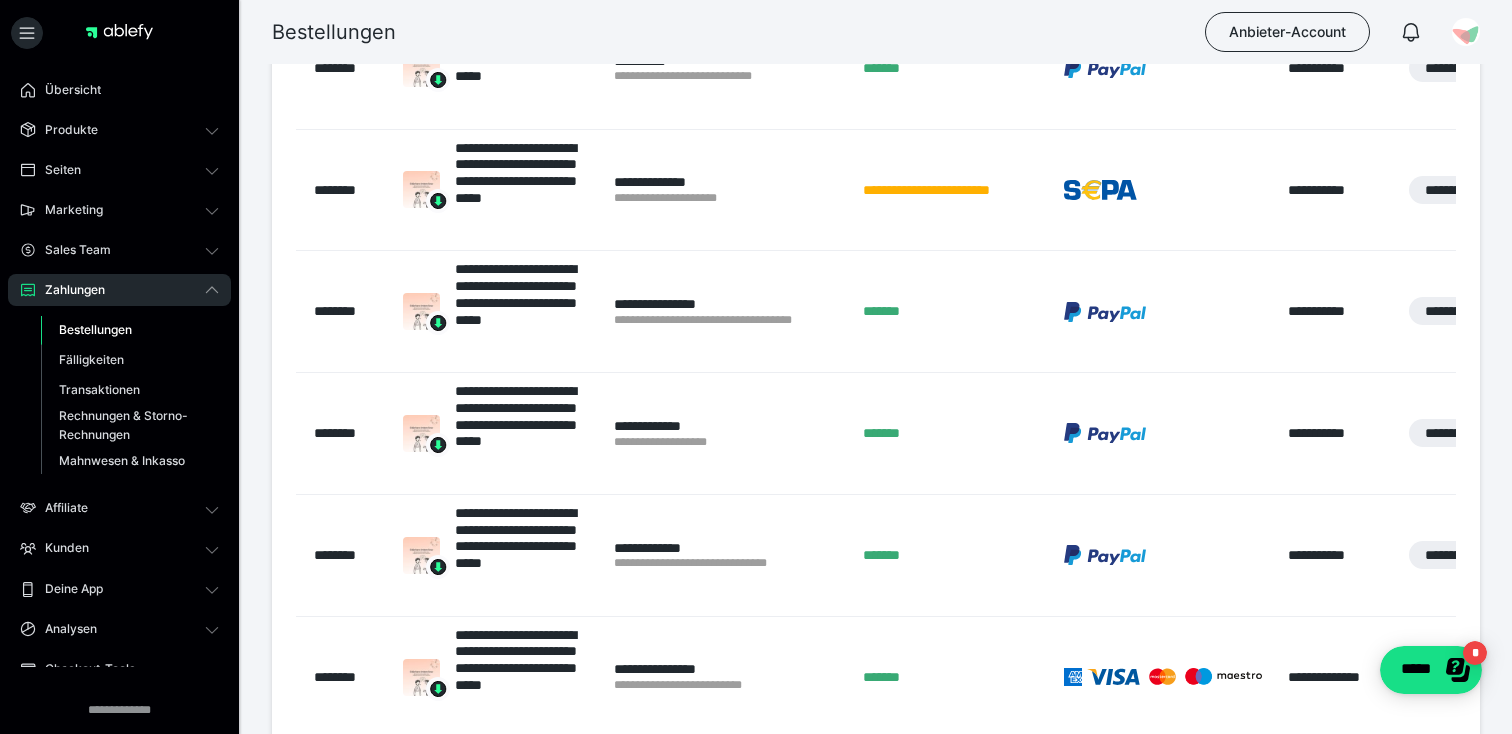 scroll, scrollTop: 1092, scrollLeft: 0, axis: vertical 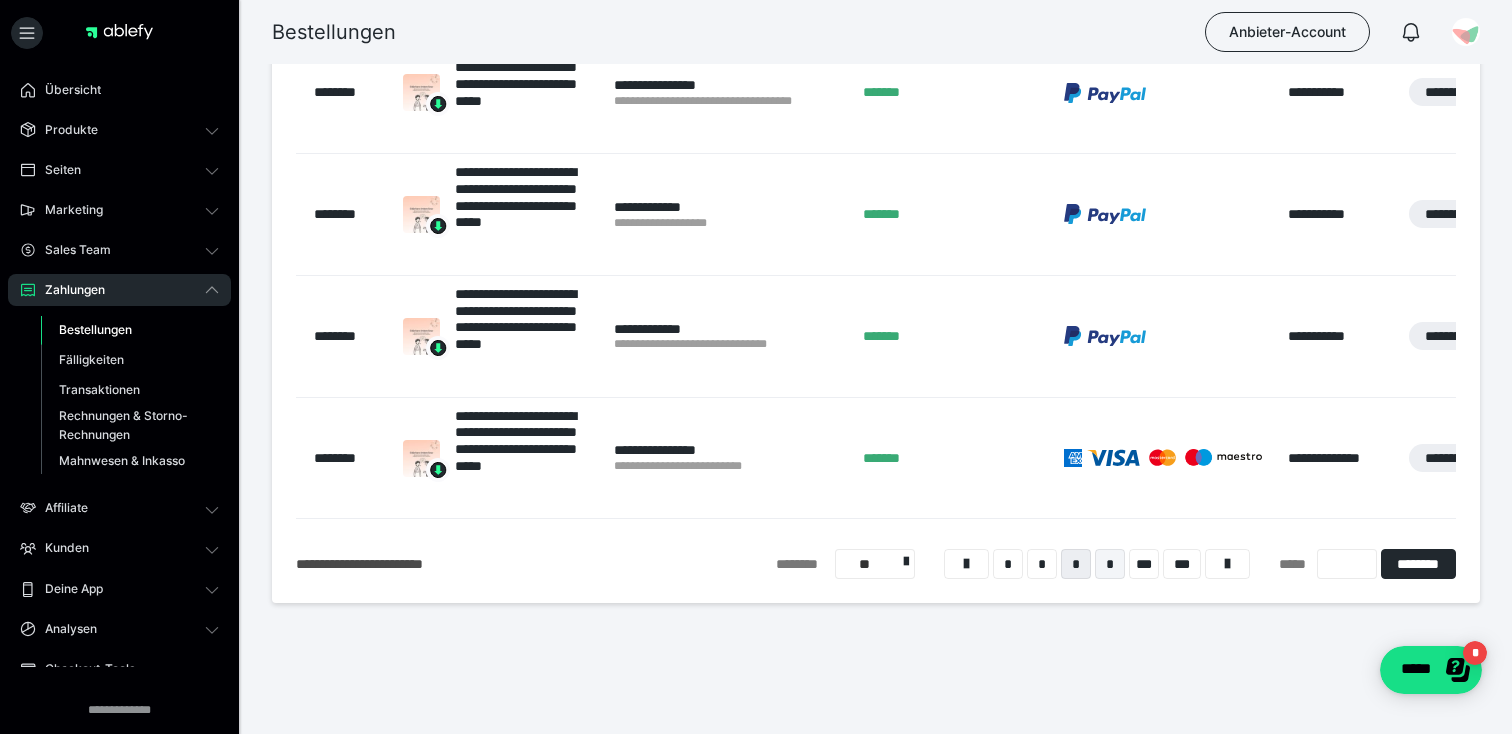 click on "*" at bounding box center (1110, 564) 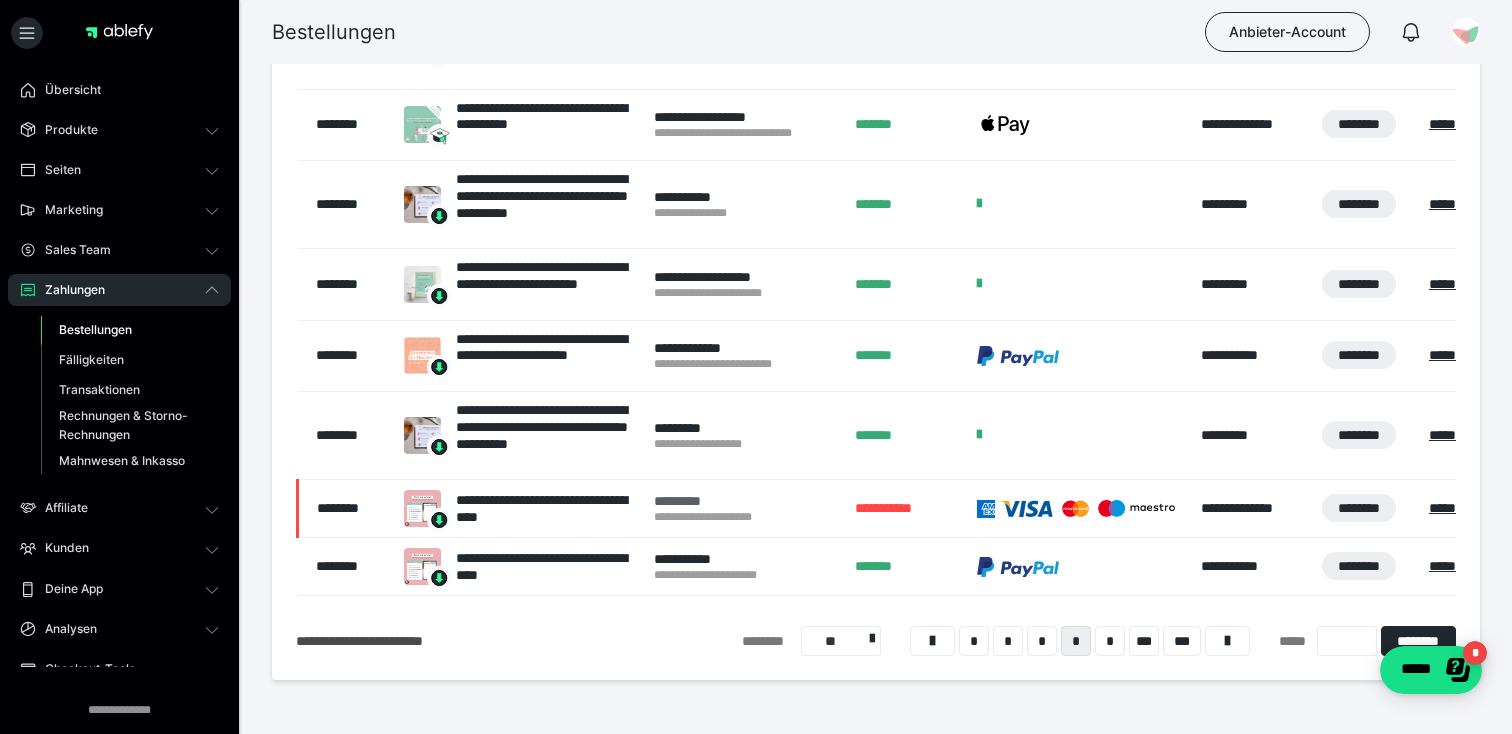 scroll, scrollTop: 669, scrollLeft: 0, axis: vertical 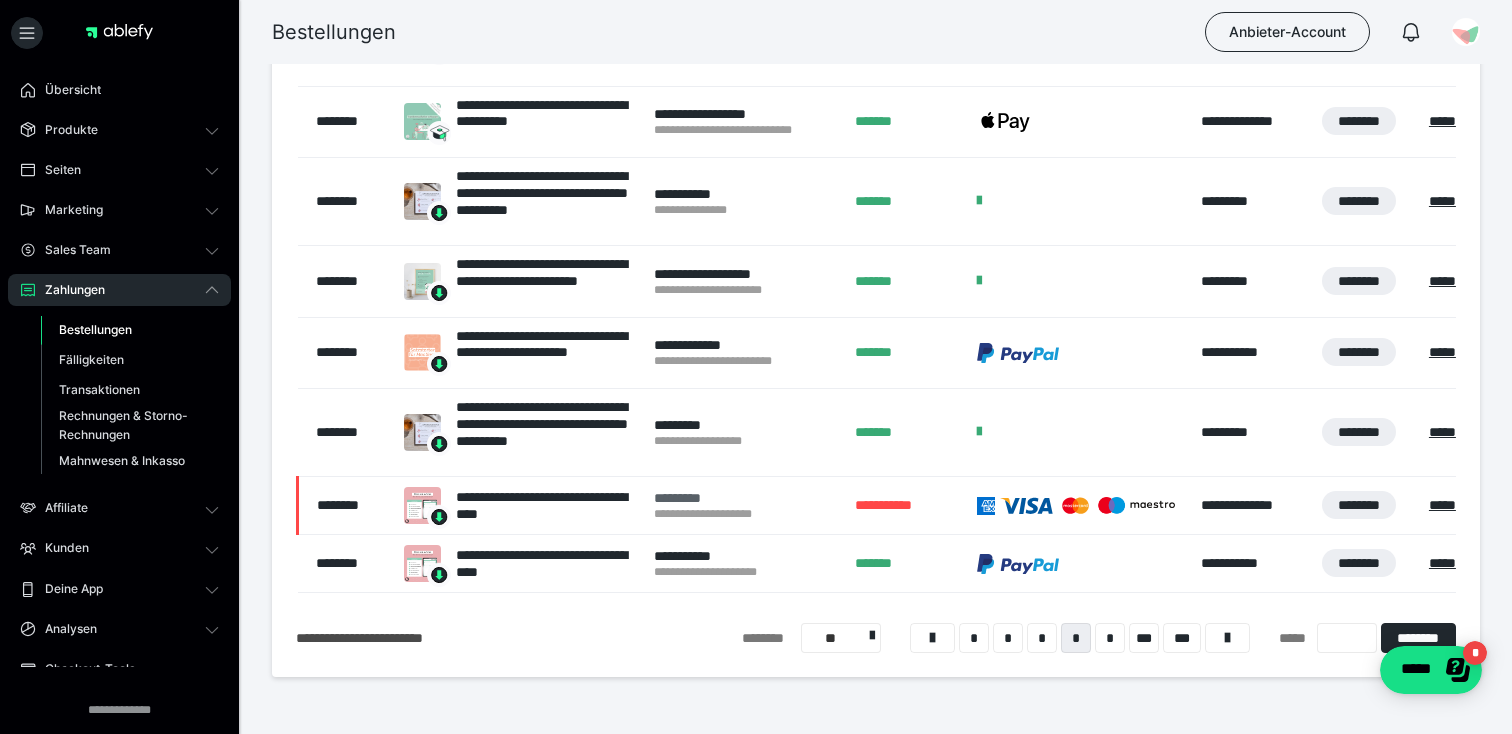 click on "*********" at bounding box center [744, 498] 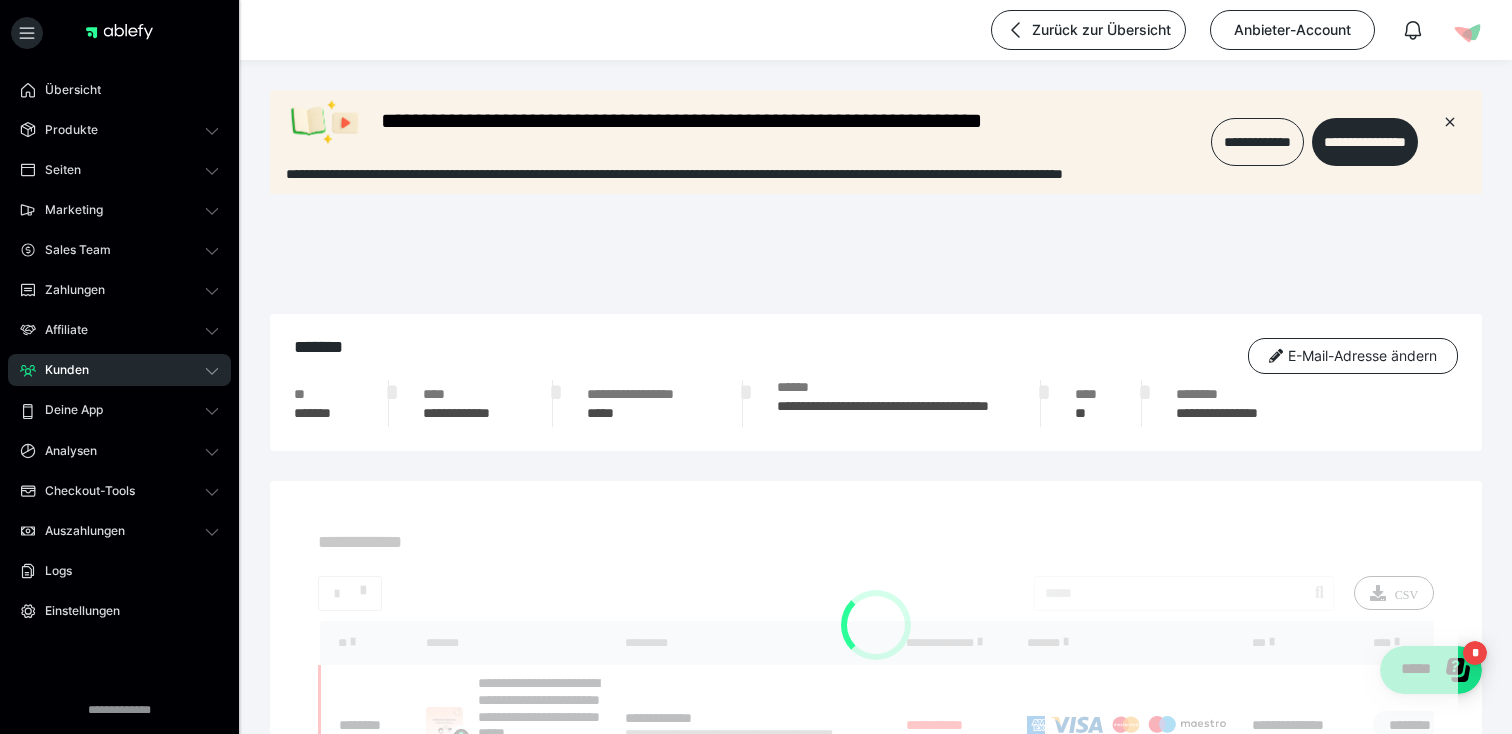 scroll, scrollTop: 0, scrollLeft: 0, axis: both 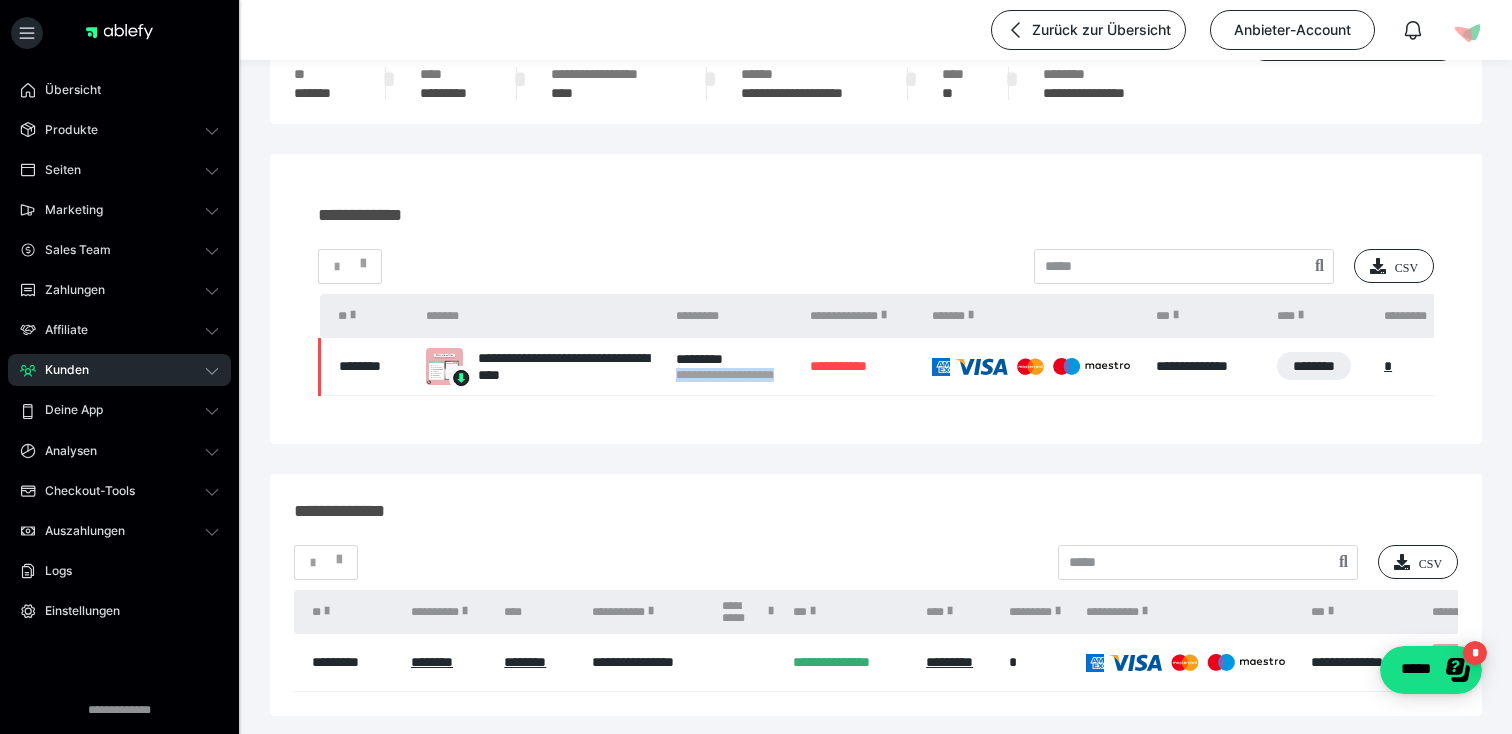 drag, startPoint x: 793, startPoint y: 378, endPoint x: 675, endPoint y: 380, distance: 118.016945 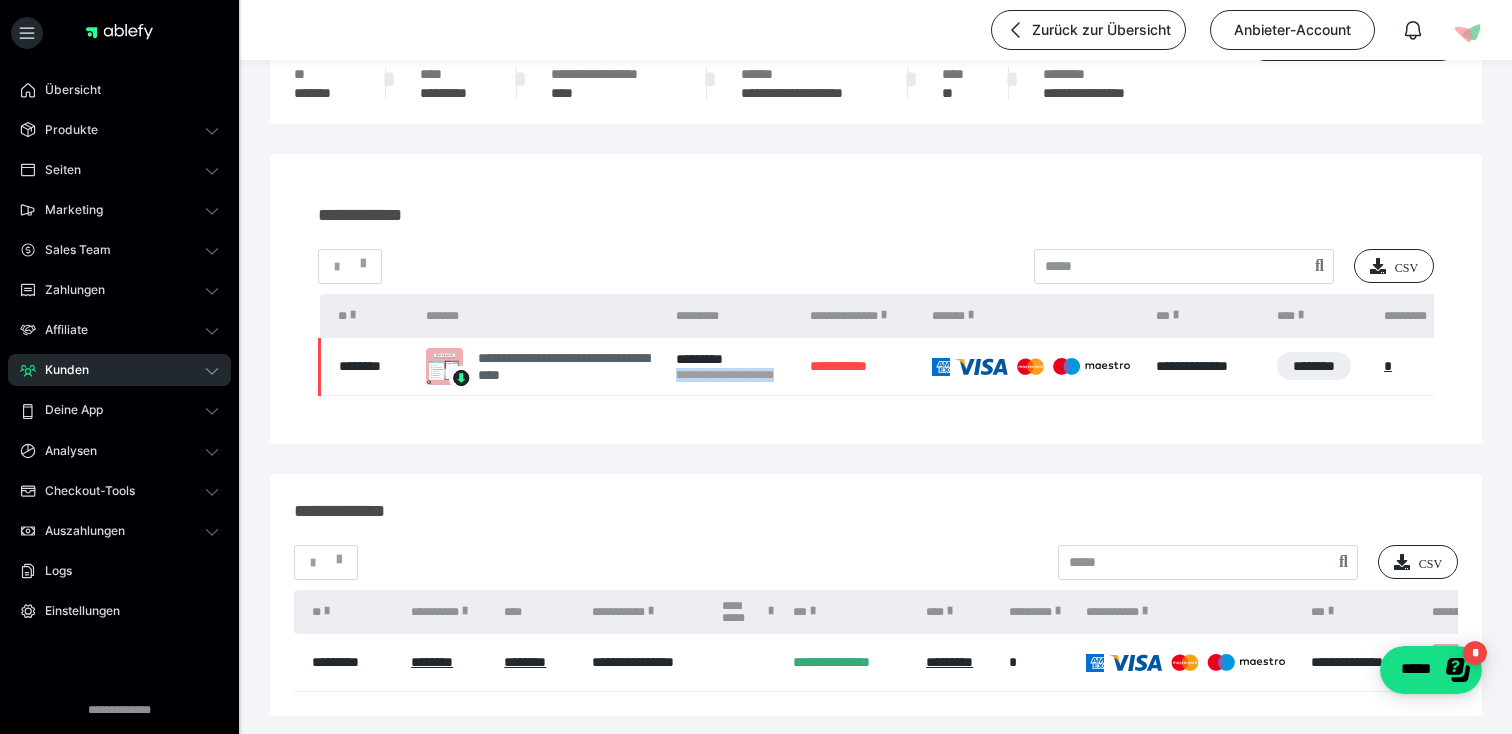 click on "**********" at bounding box center (567, 367) 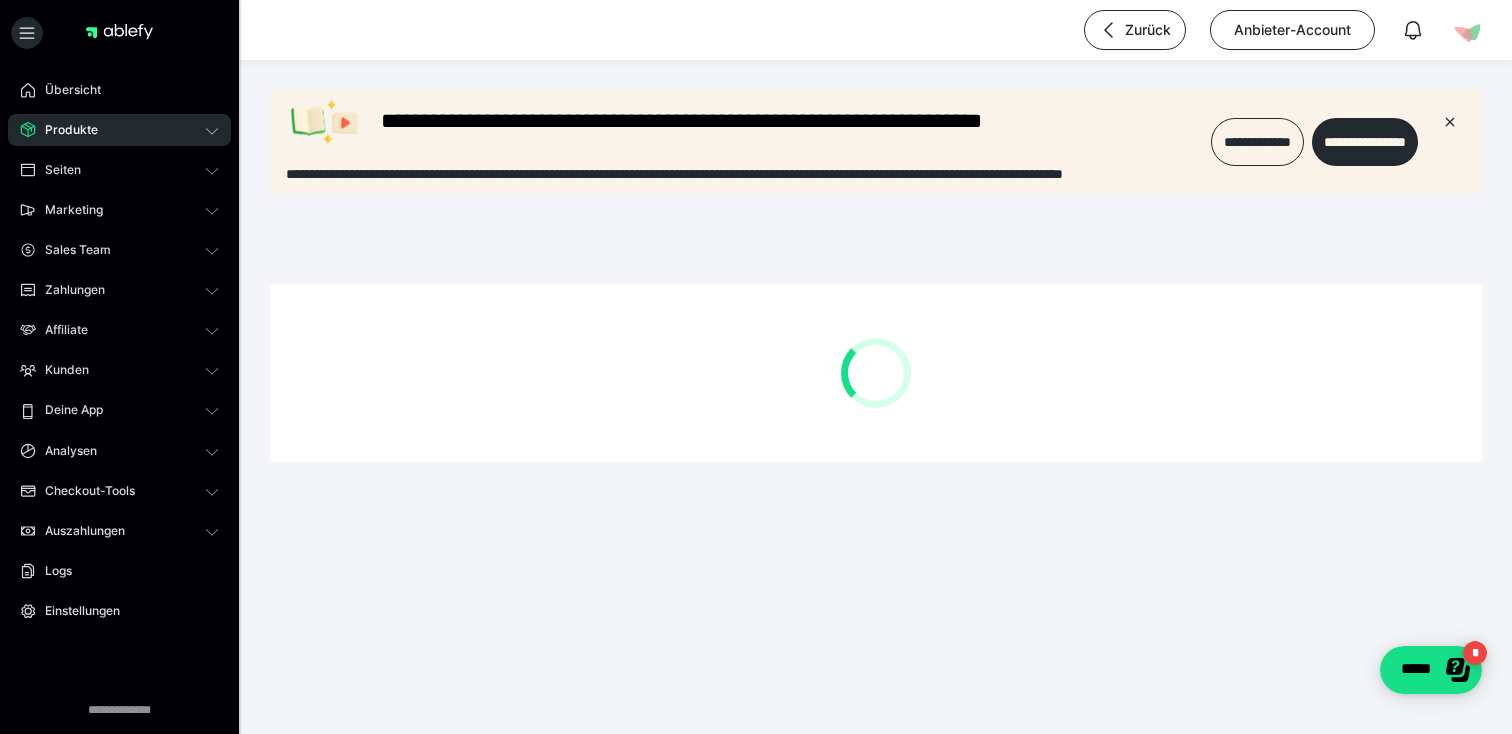 scroll, scrollTop: 0, scrollLeft: 0, axis: both 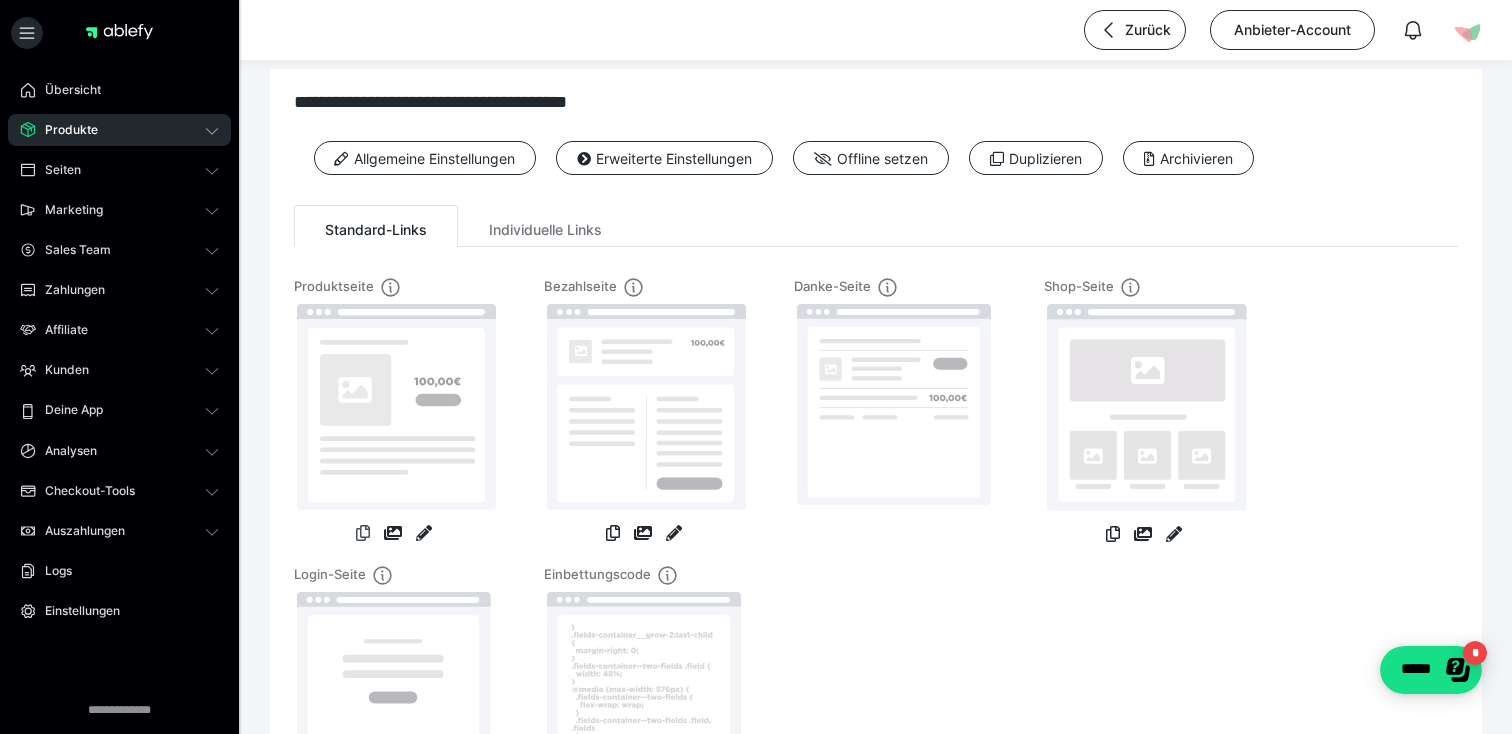 click at bounding box center (363, 533) 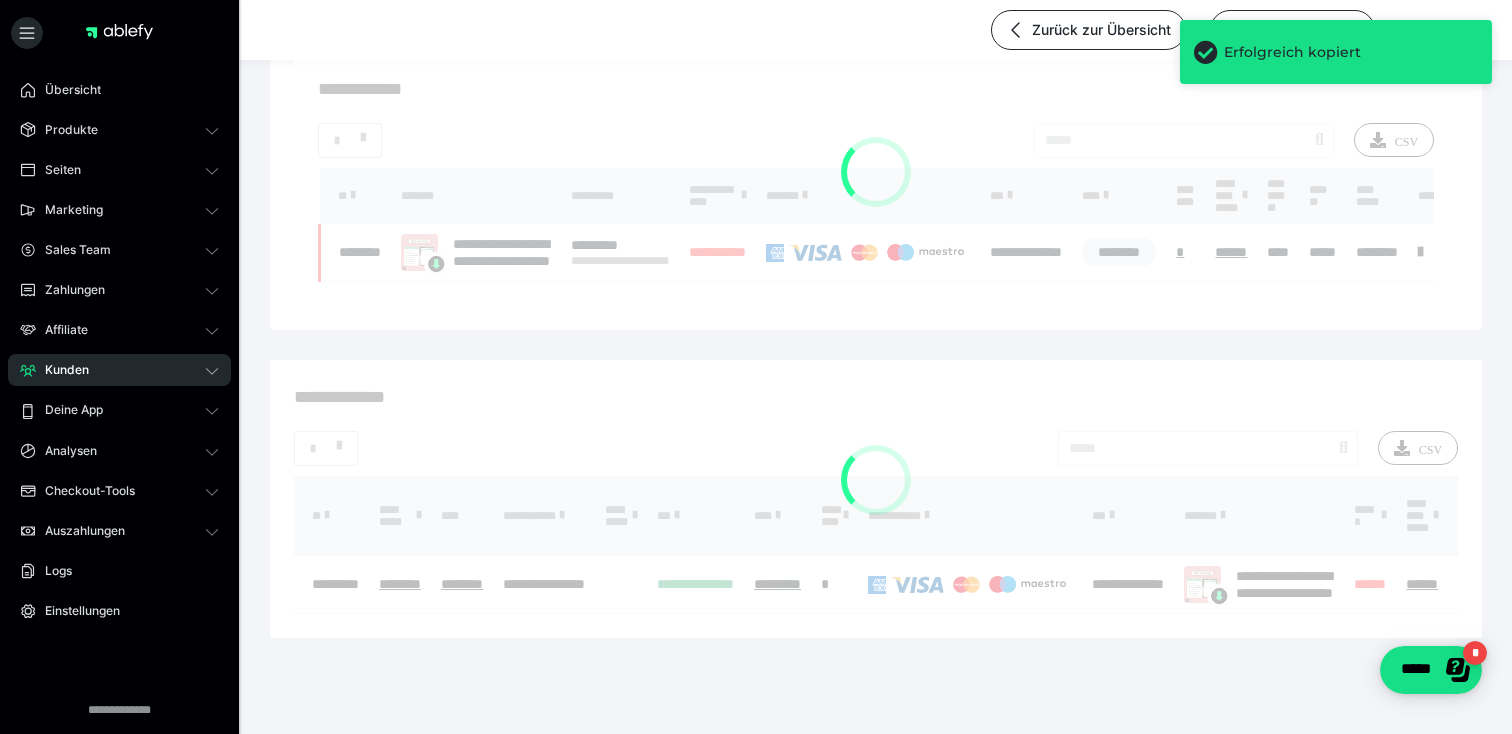 scroll, scrollTop: 243, scrollLeft: 0, axis: vertical 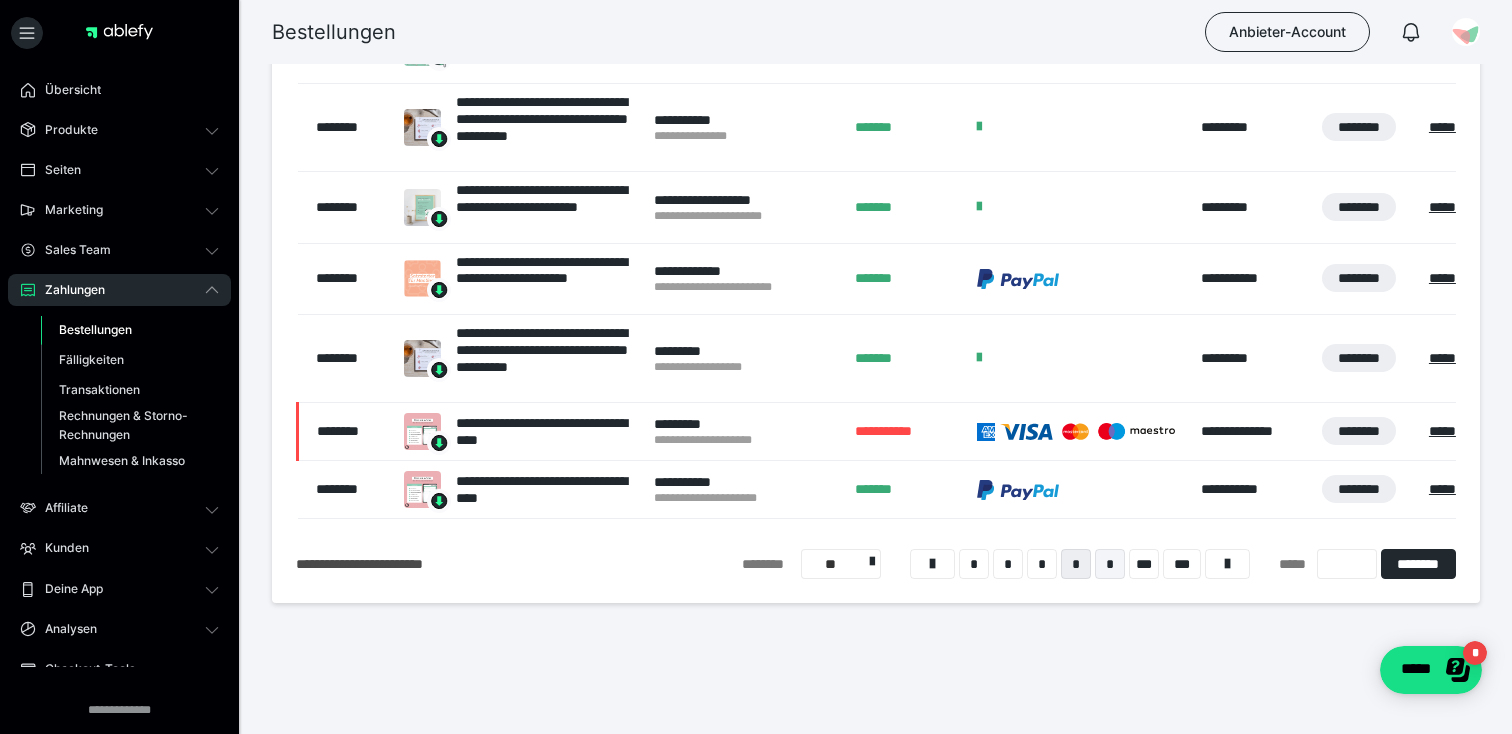 click on "*" at bounding box center (1110, 564) 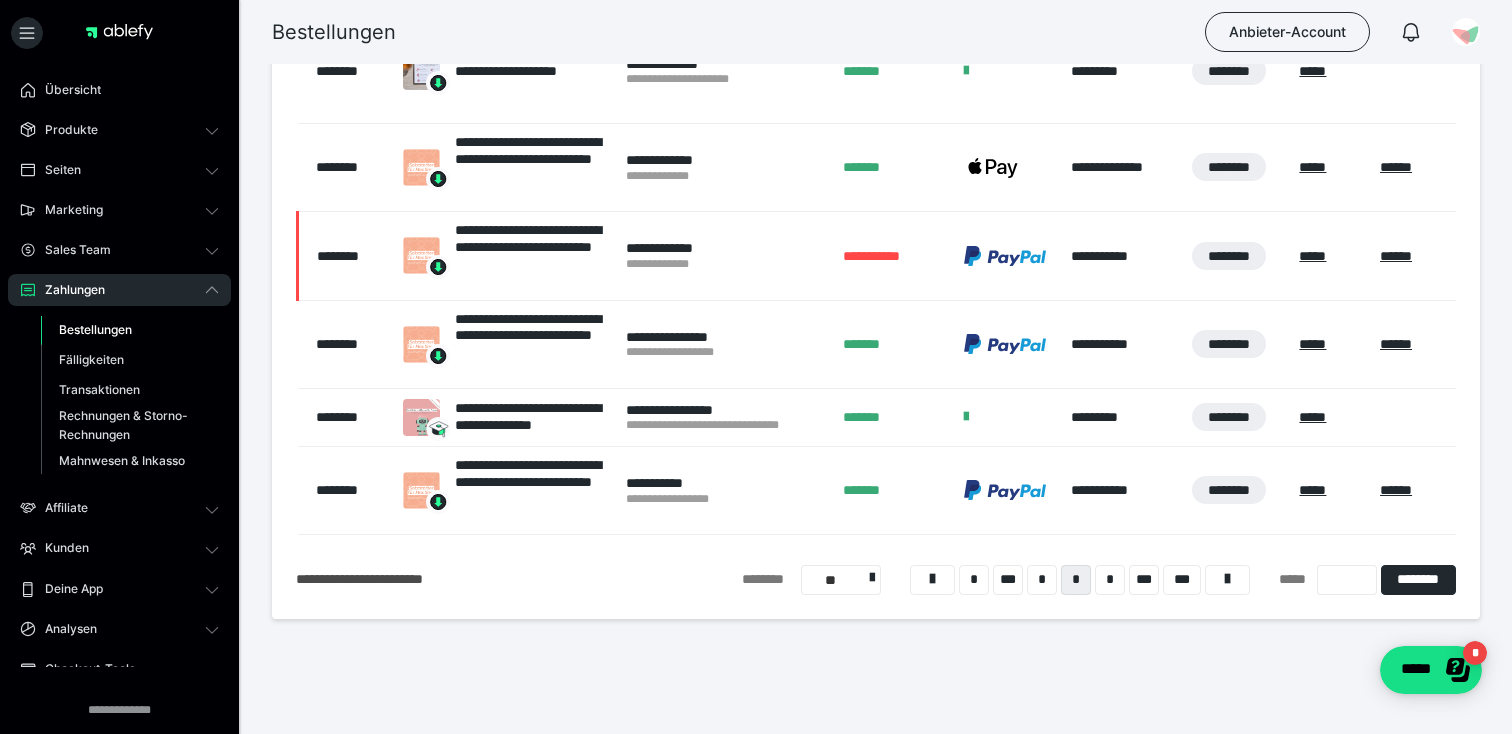 scroll, scrollTop: 797, scrollLeft: 0, axis: vertical 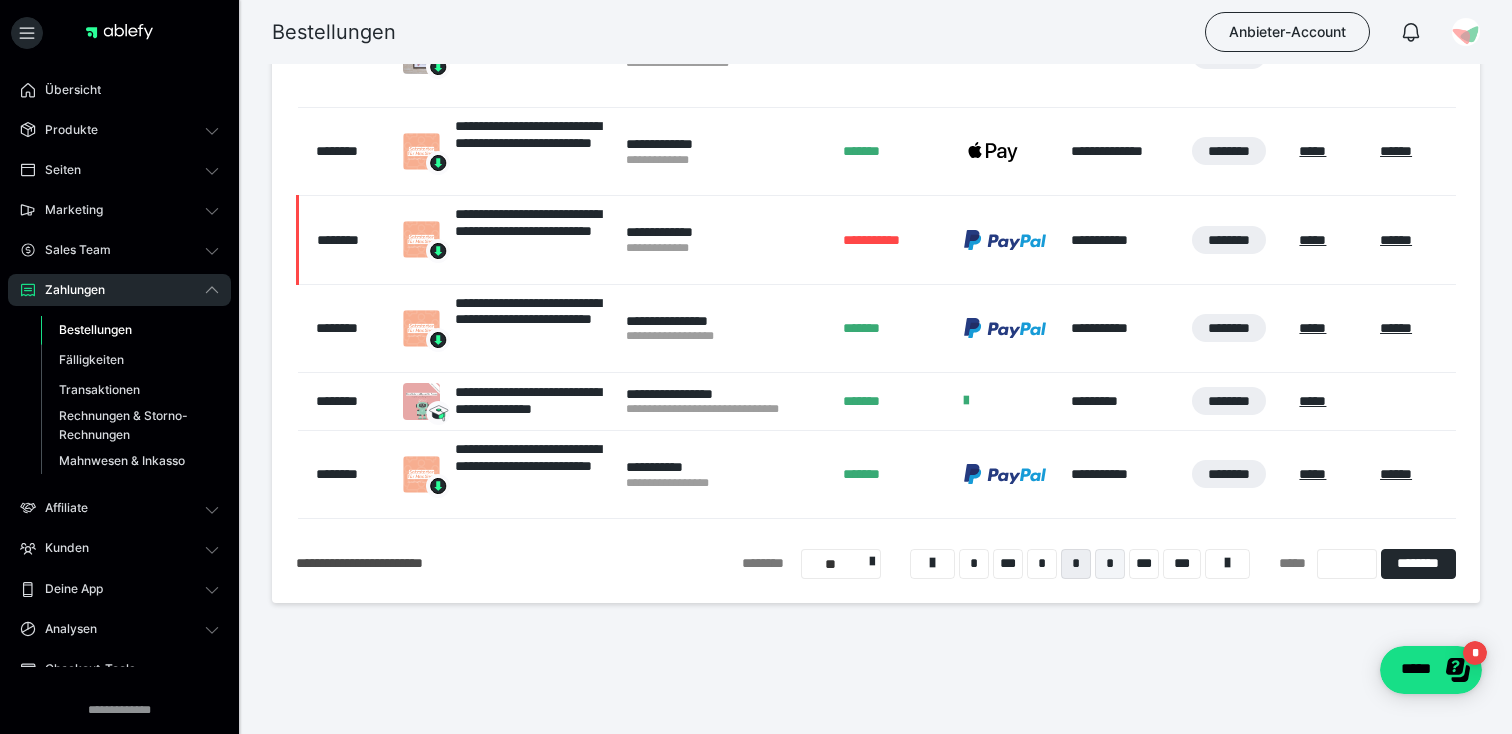 click on "*" at bounding box center (1110, 564) 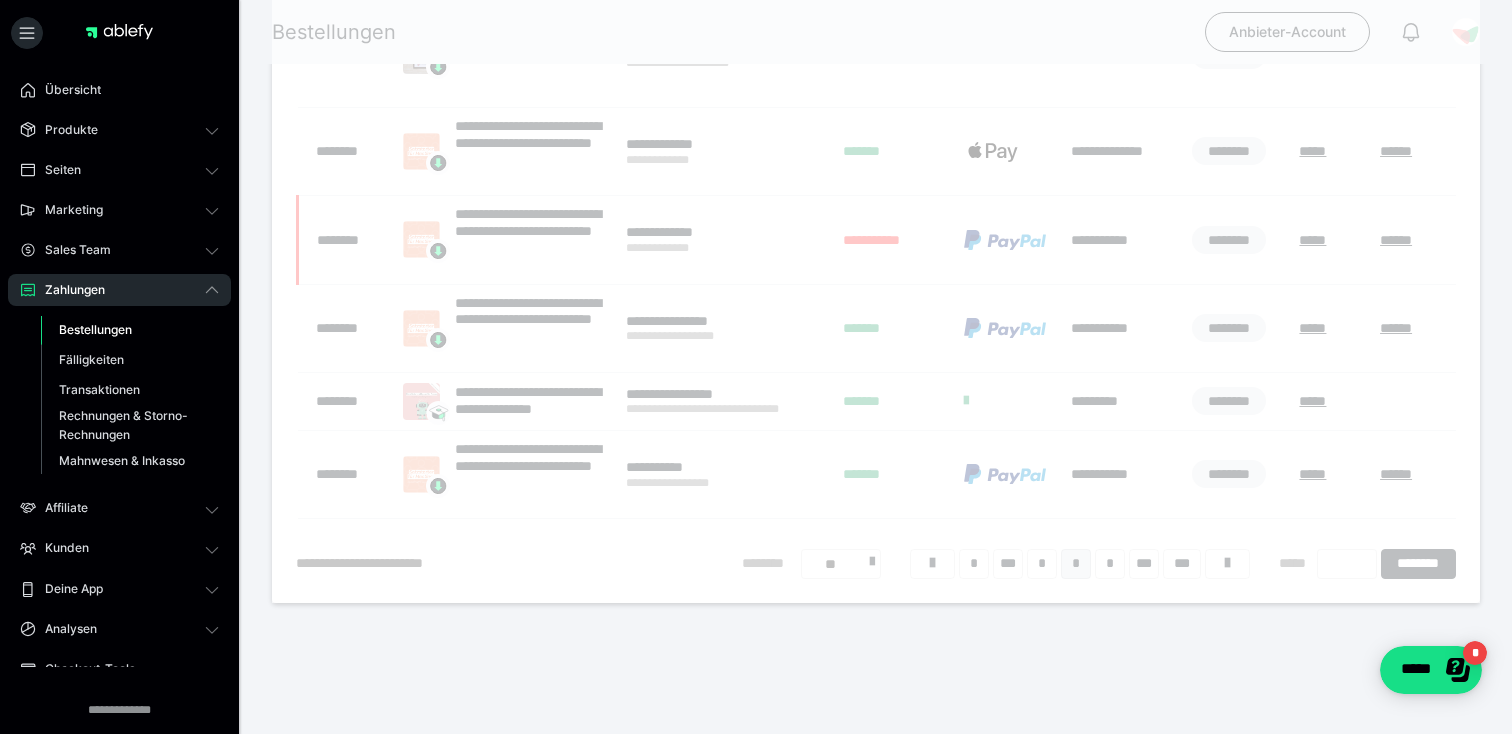 scroll, scrollTop: 318, scrollLeft: 0, axis: vertical 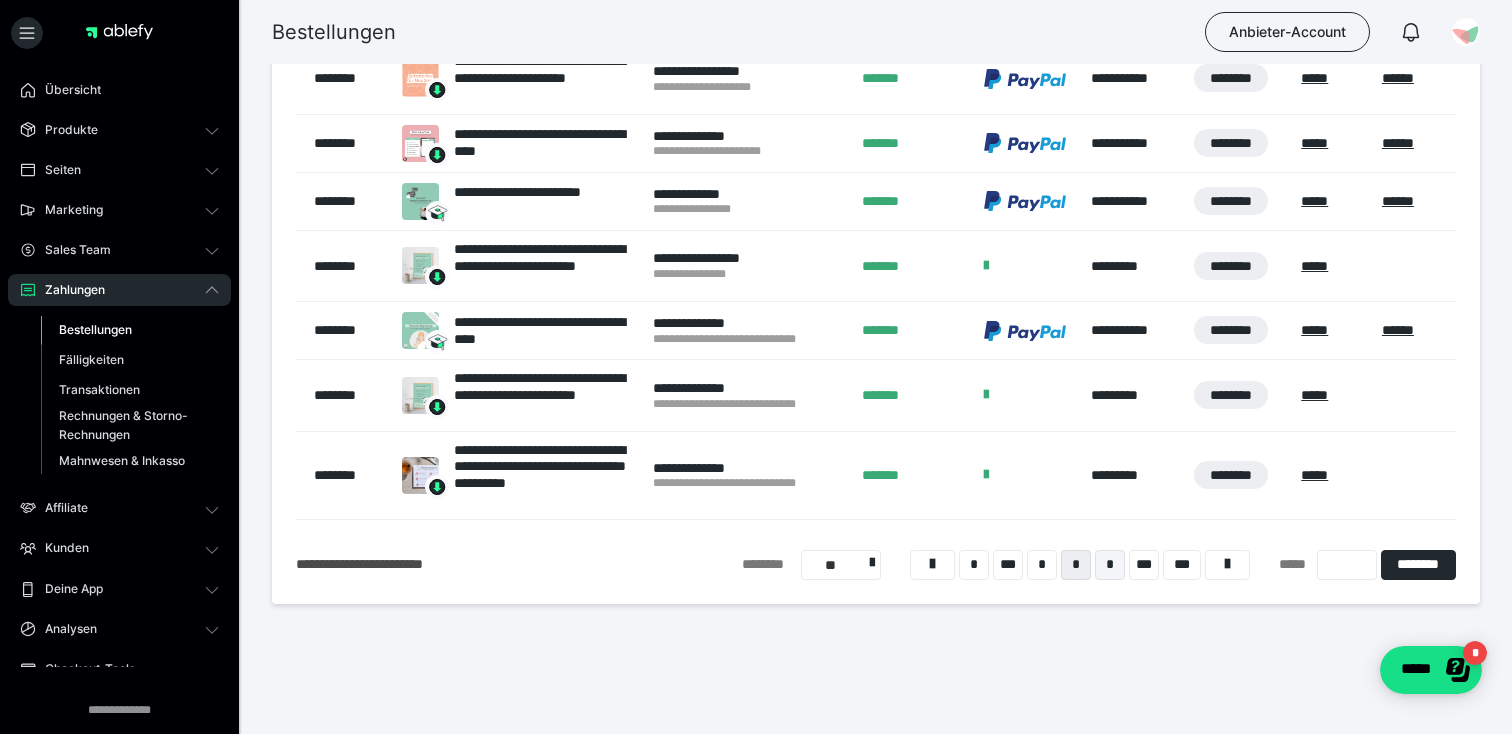 click on "*" at bounding box center (1110, 565) 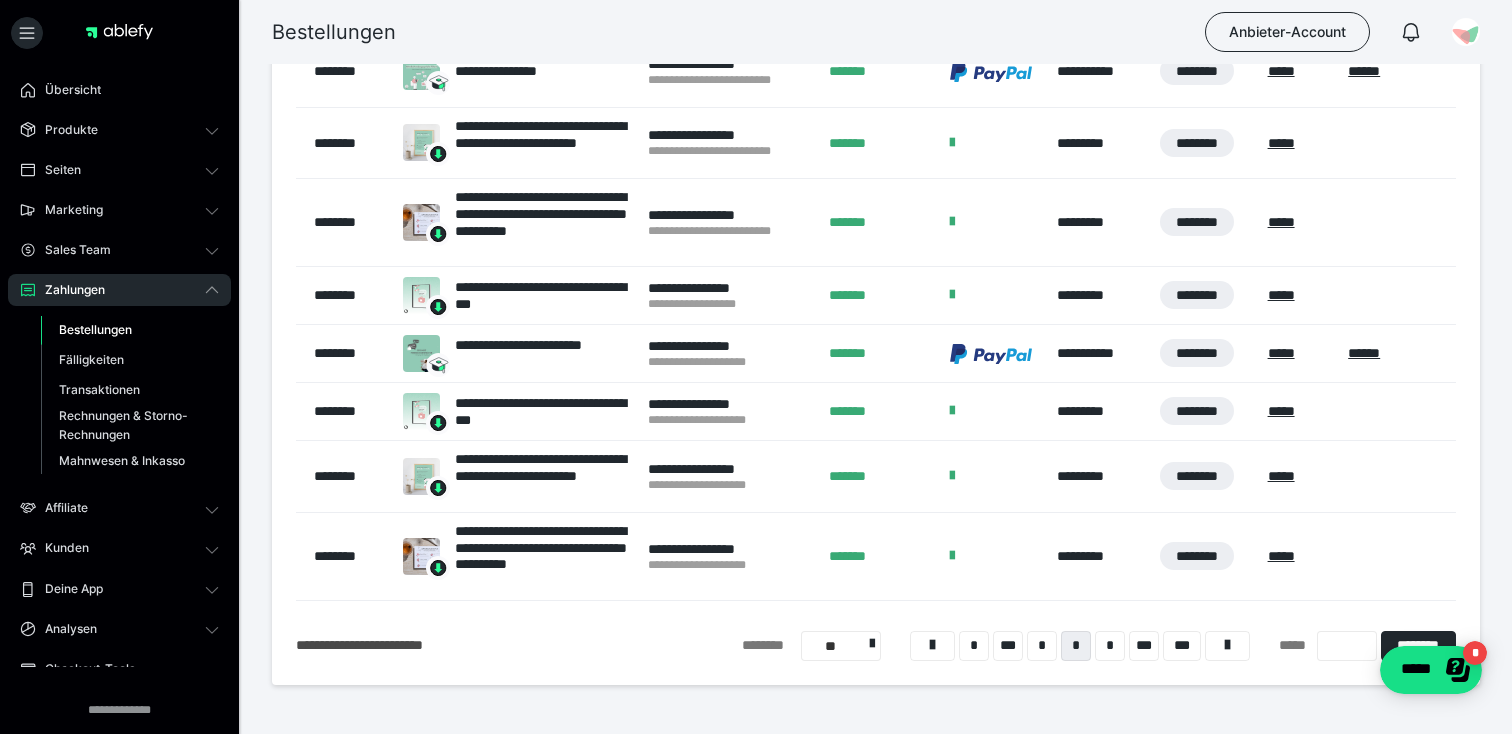 scroll, scrollTop: 666, scrollLeft: 0, axis: vertical 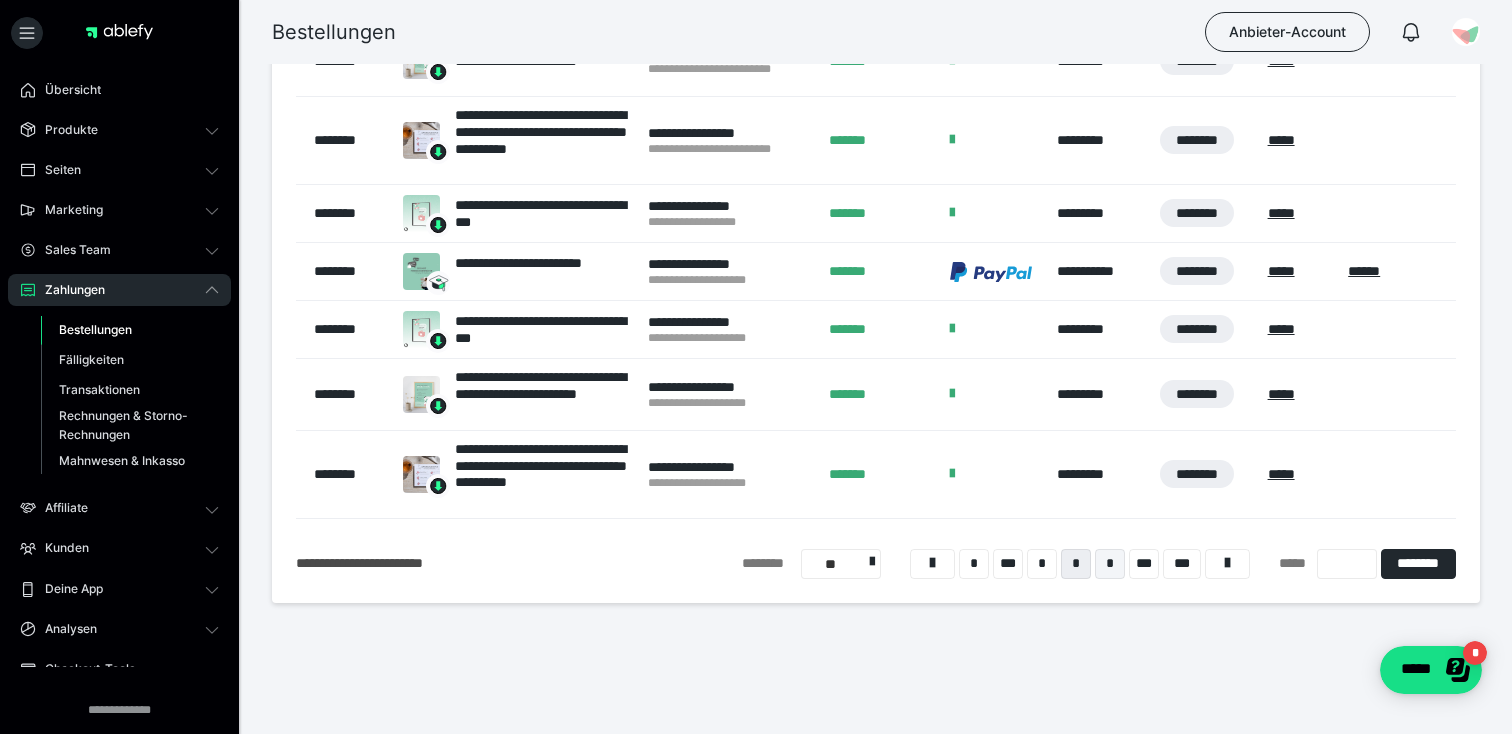 click on "*" at bounding box center [1110, 564] 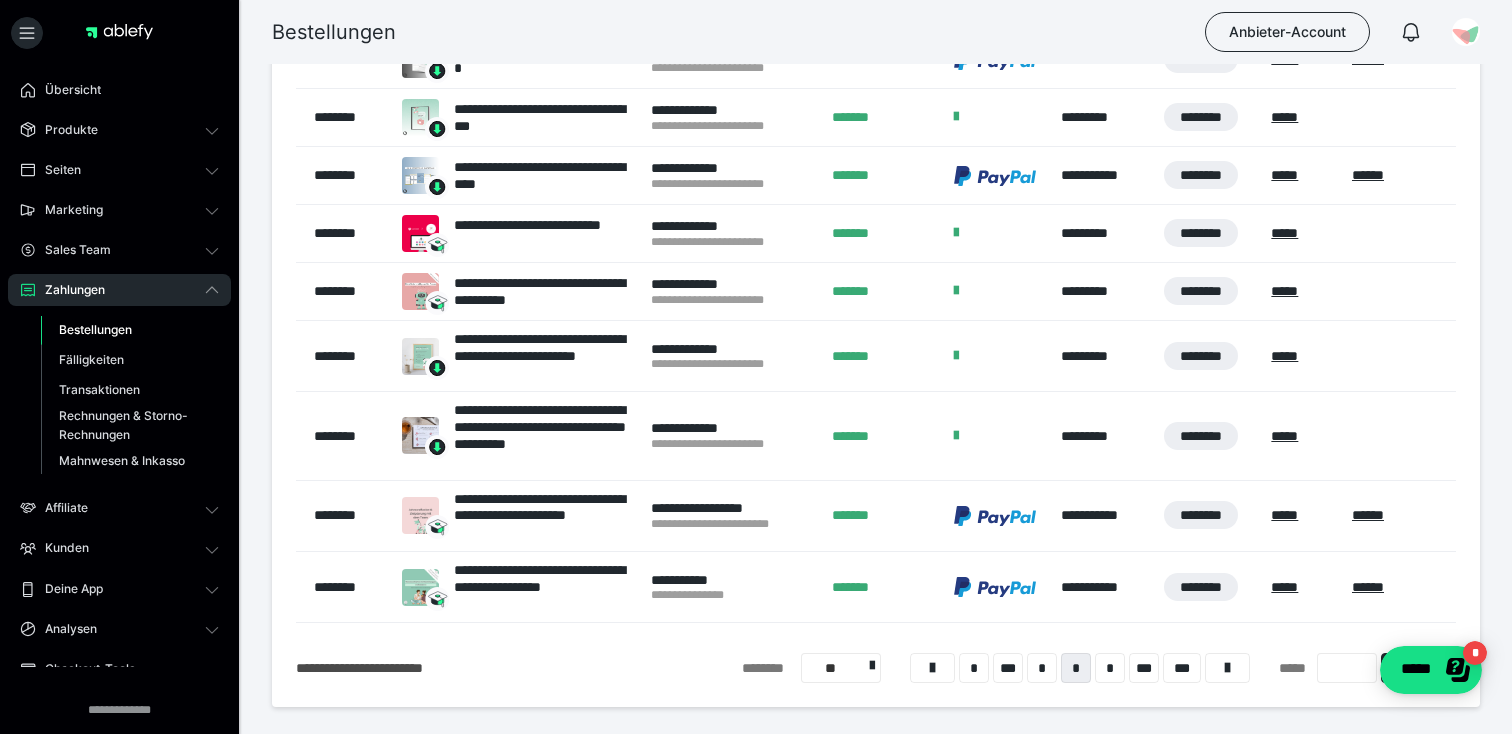 scroll, scrollTop: 622, scrollLeft: 0, axis: vertical 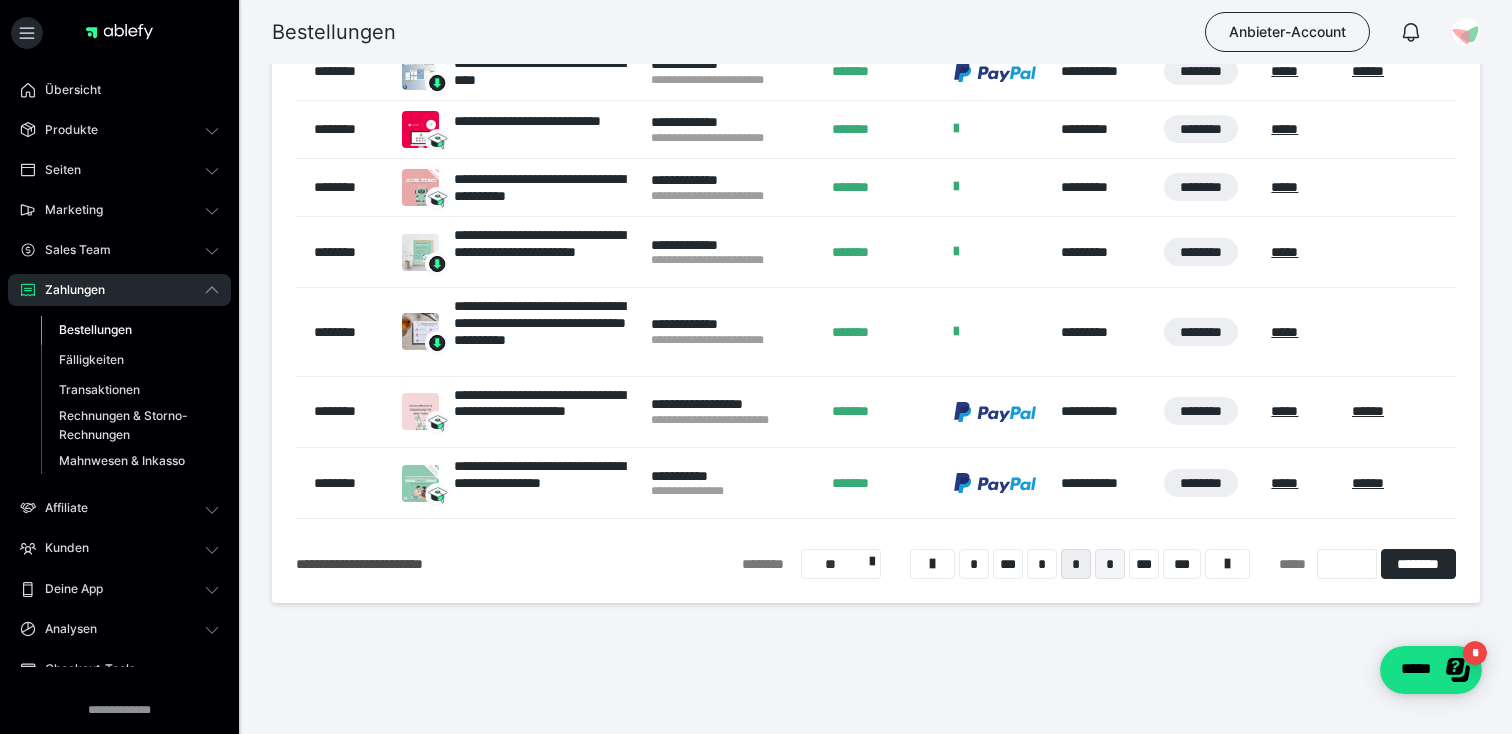click on "*" at bounding box center [1110, 564] 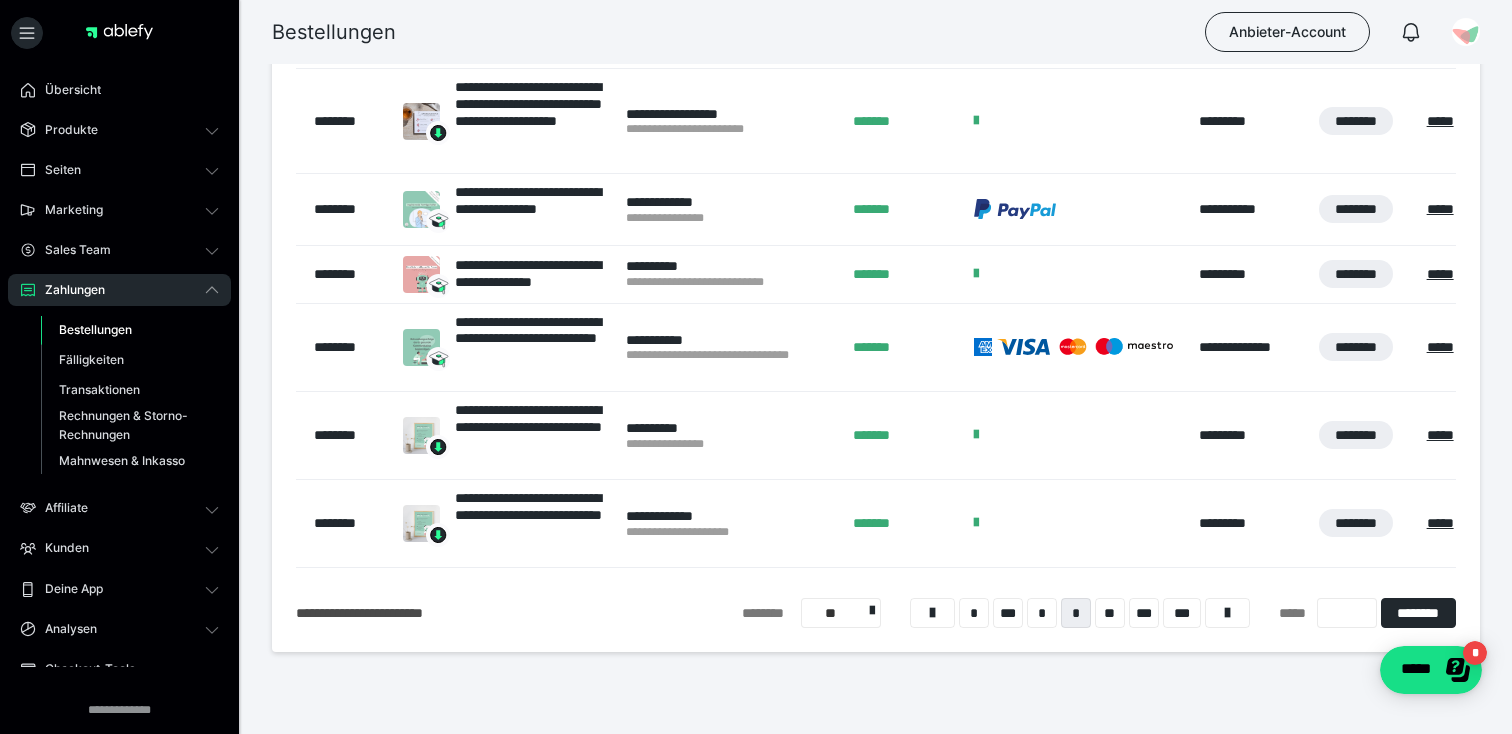 scroll, scrollTop: 733, scrollLeft: 0, axis: vertical 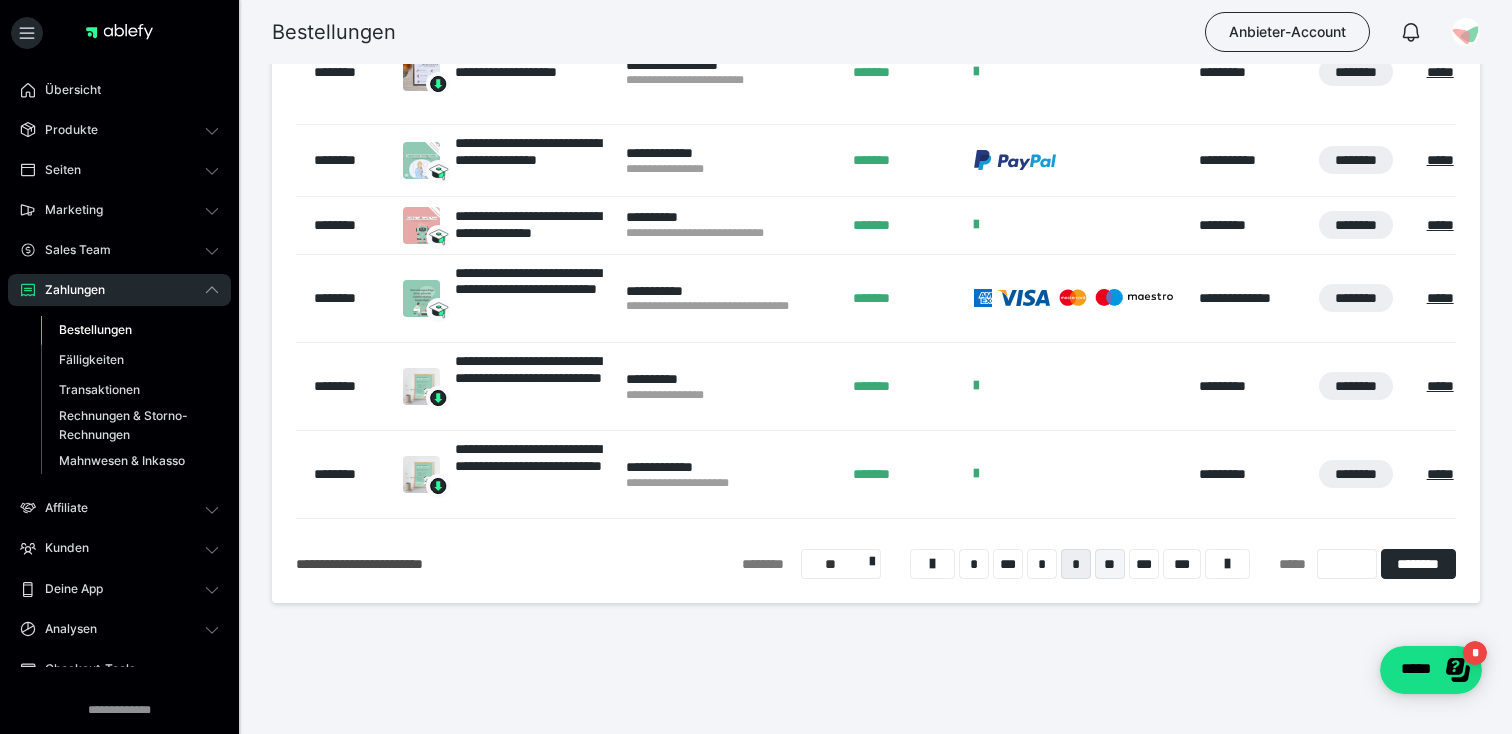 click on "**" at bounding box center [1110, 564] 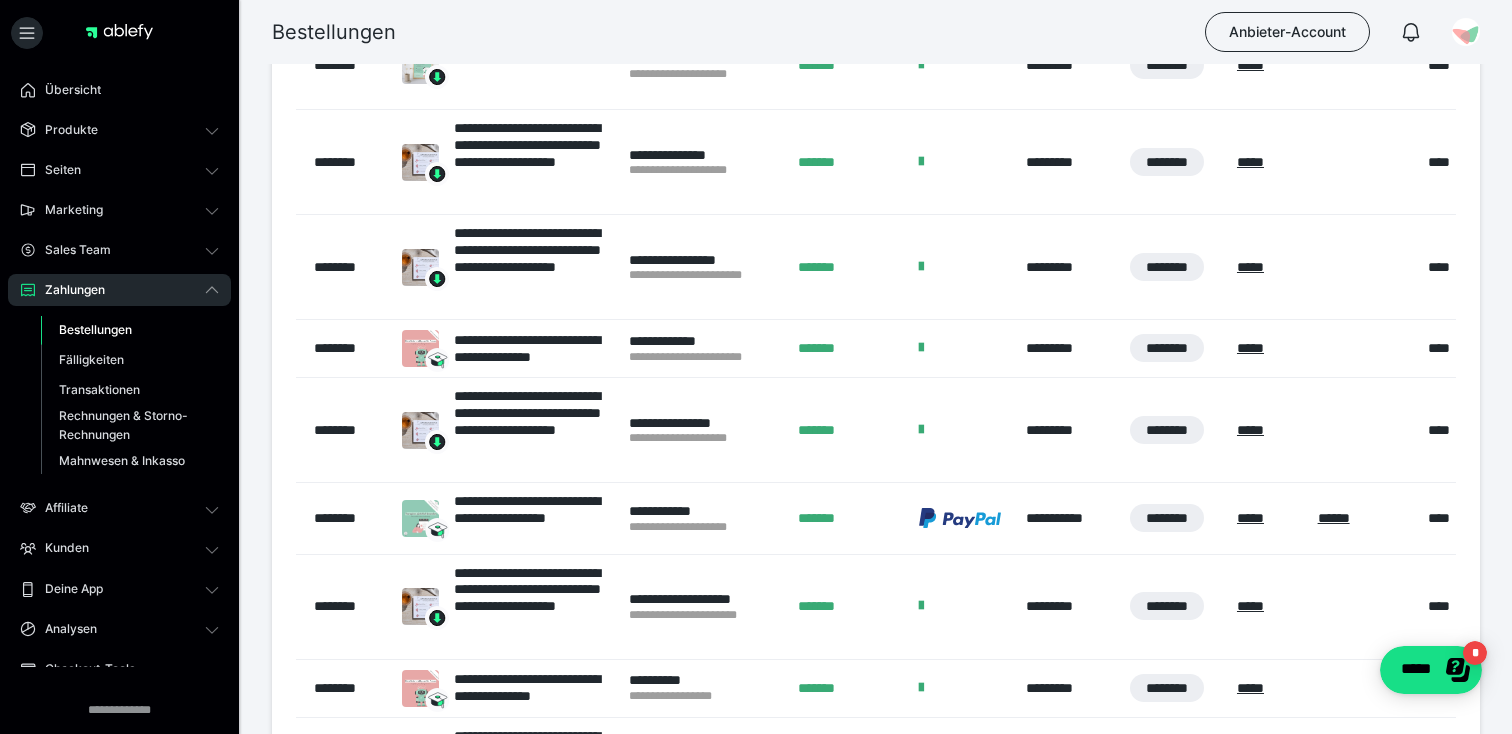 scroll, scrollTop: 844, scrollLeft: 0, axis: vertical 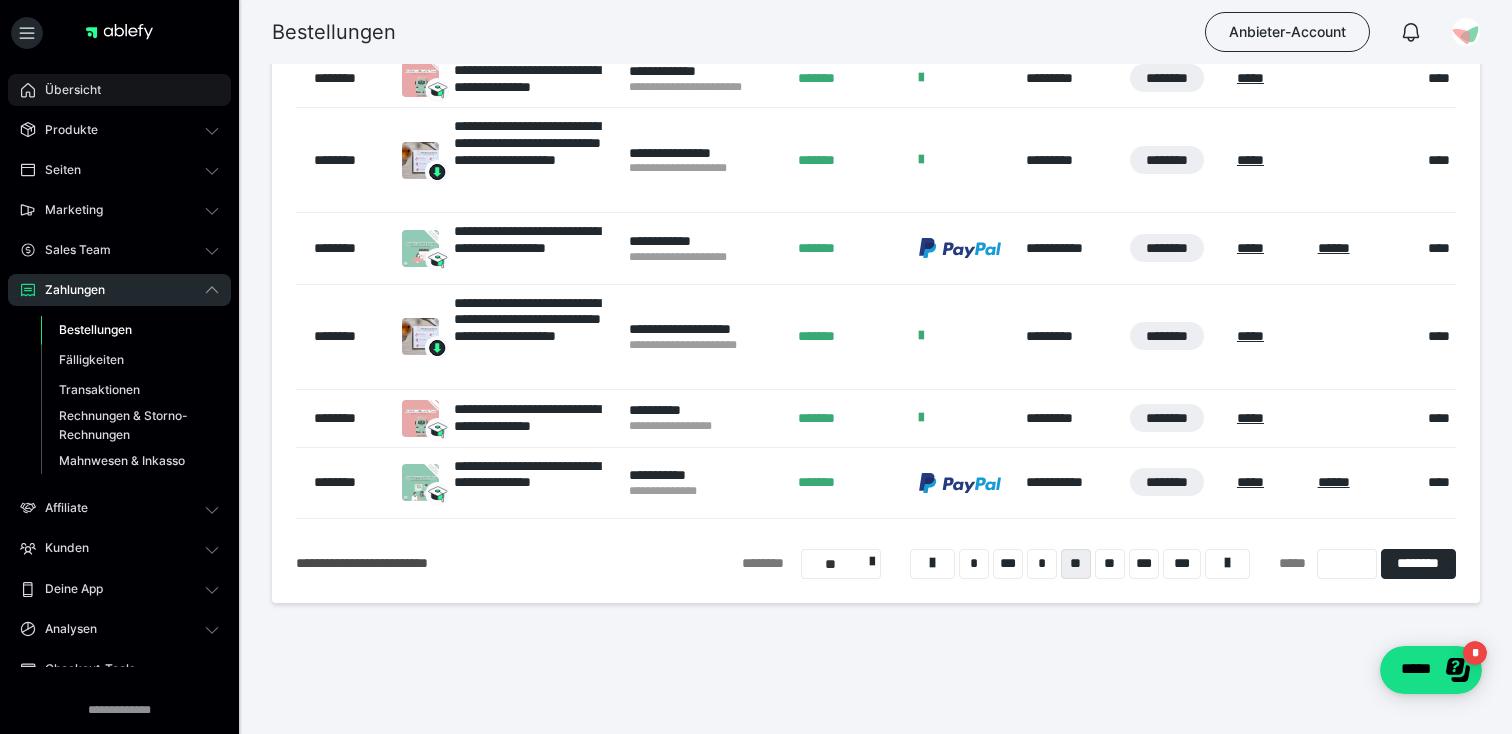 click on "Übersicht" at bounding box center [66, 90] 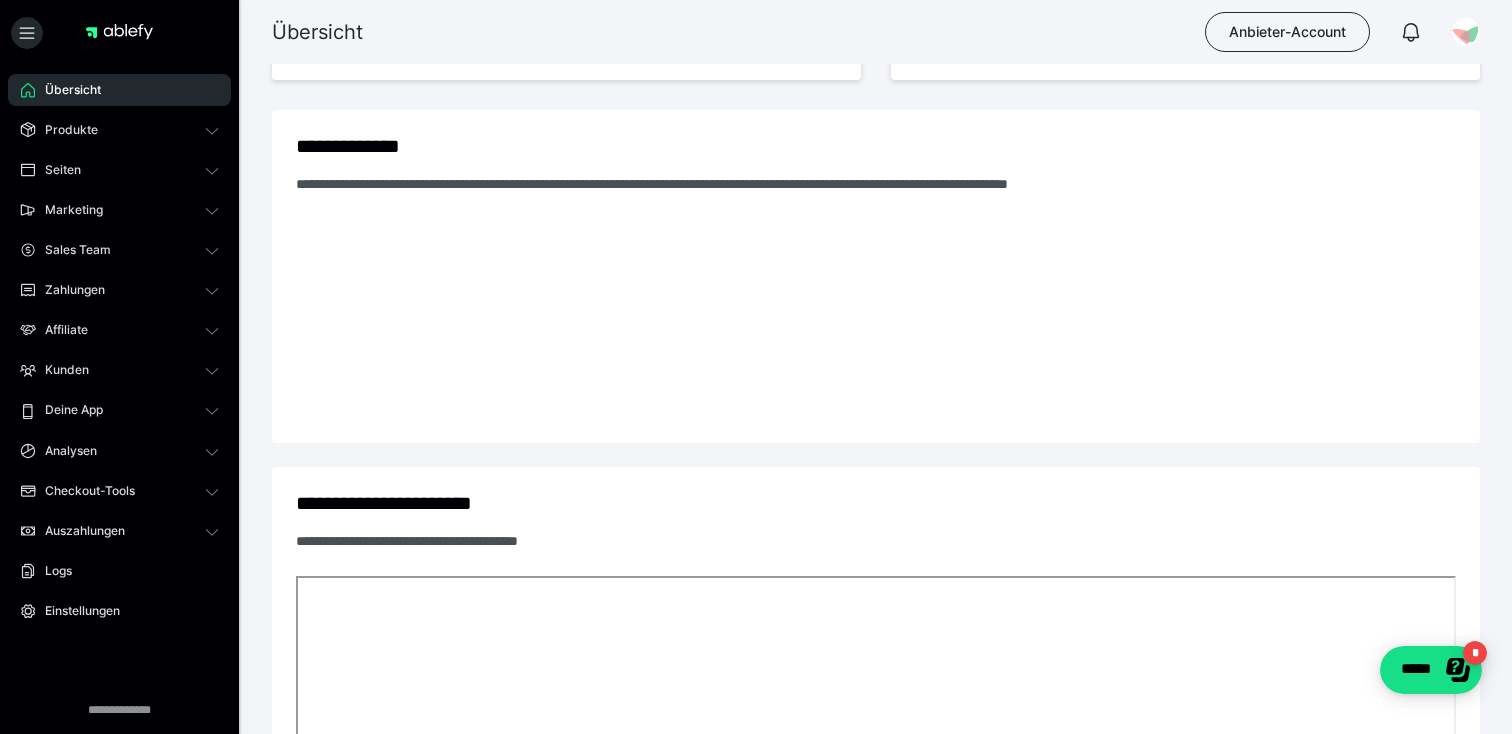 scroll, scrollTop: 775, scrollLeft: 0, axis: vertical 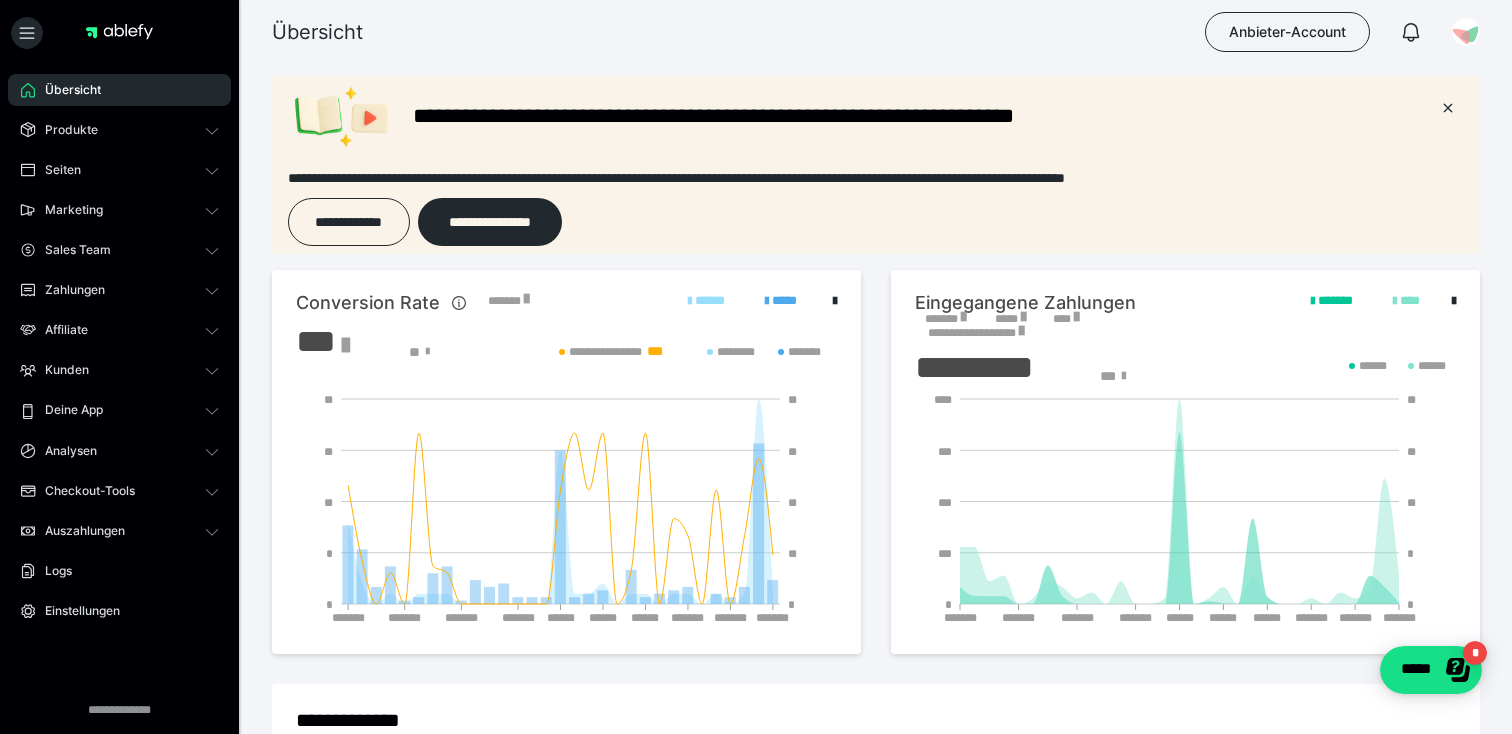 click on "*******" at bounding box center [945, 319] 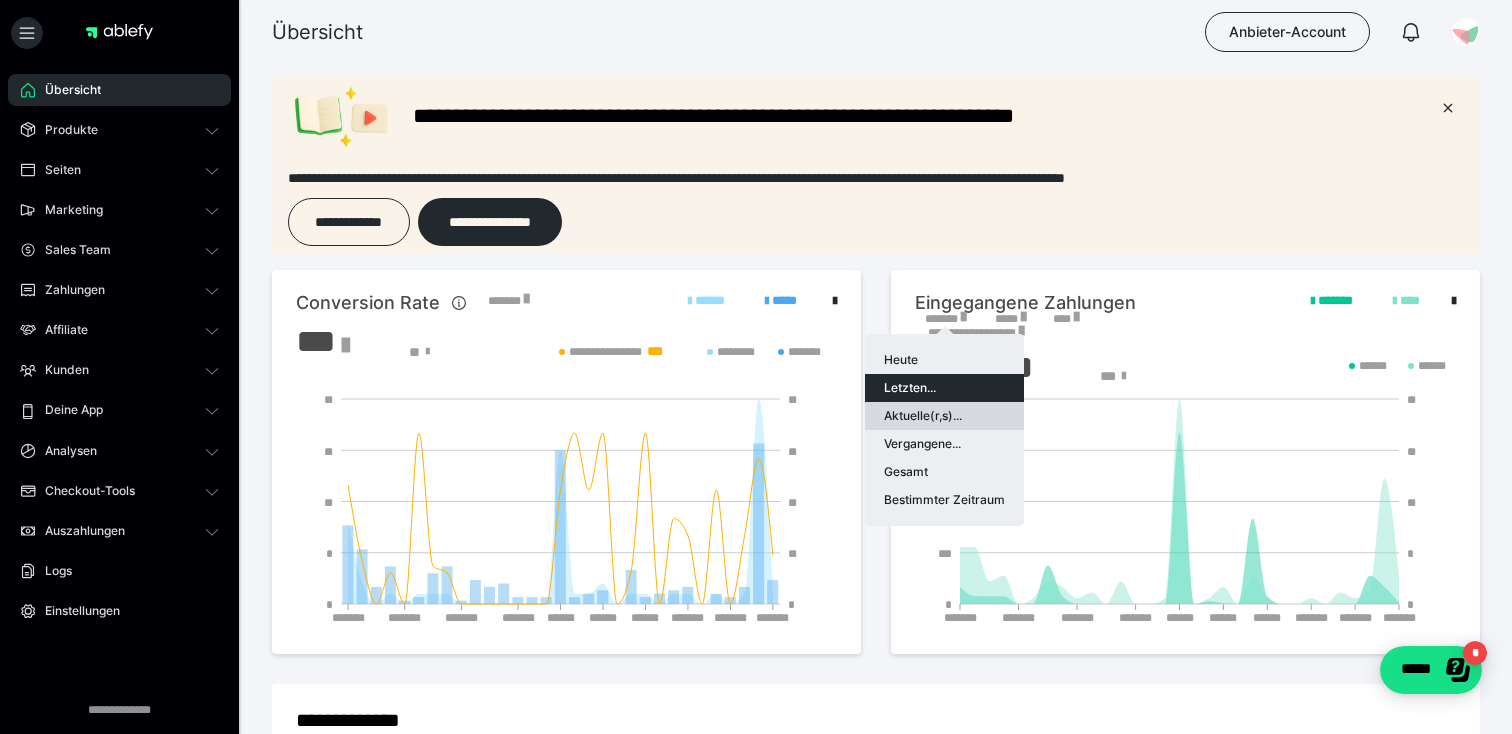 click on "Aktuelle(r,s)..." at bounding box center [944, 416] 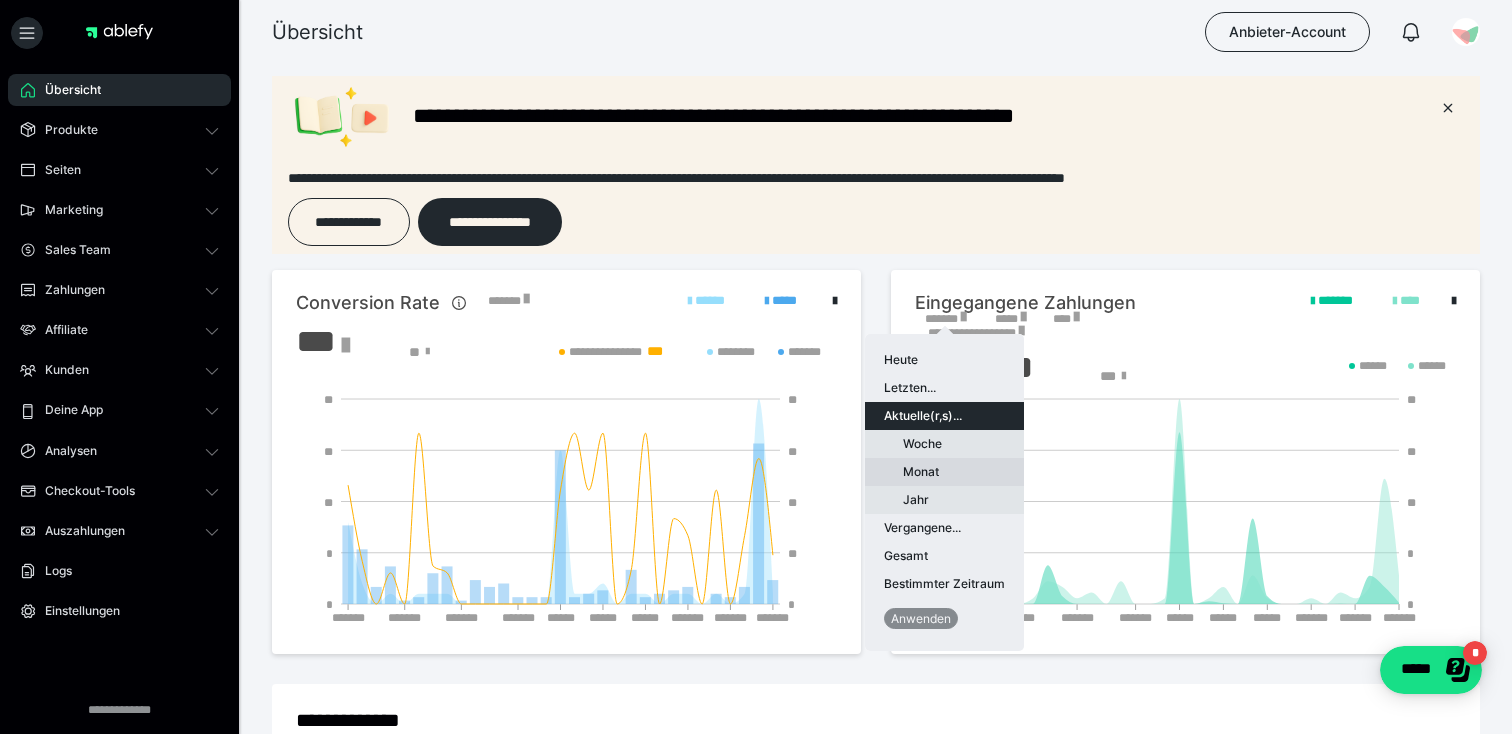 click on "Monat" at bounding box center [944, 472] 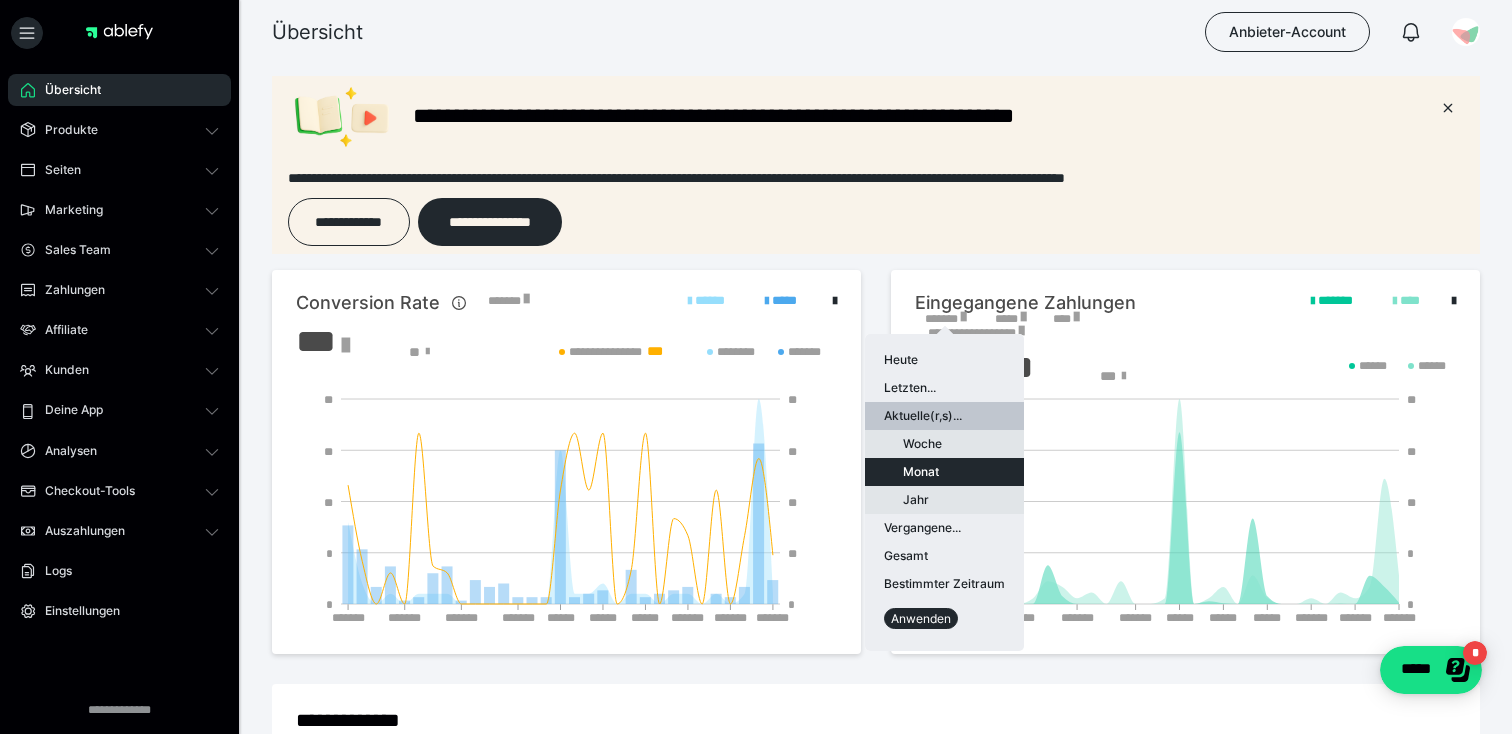 click on "Anwenden" at bounding box center (921, 618) 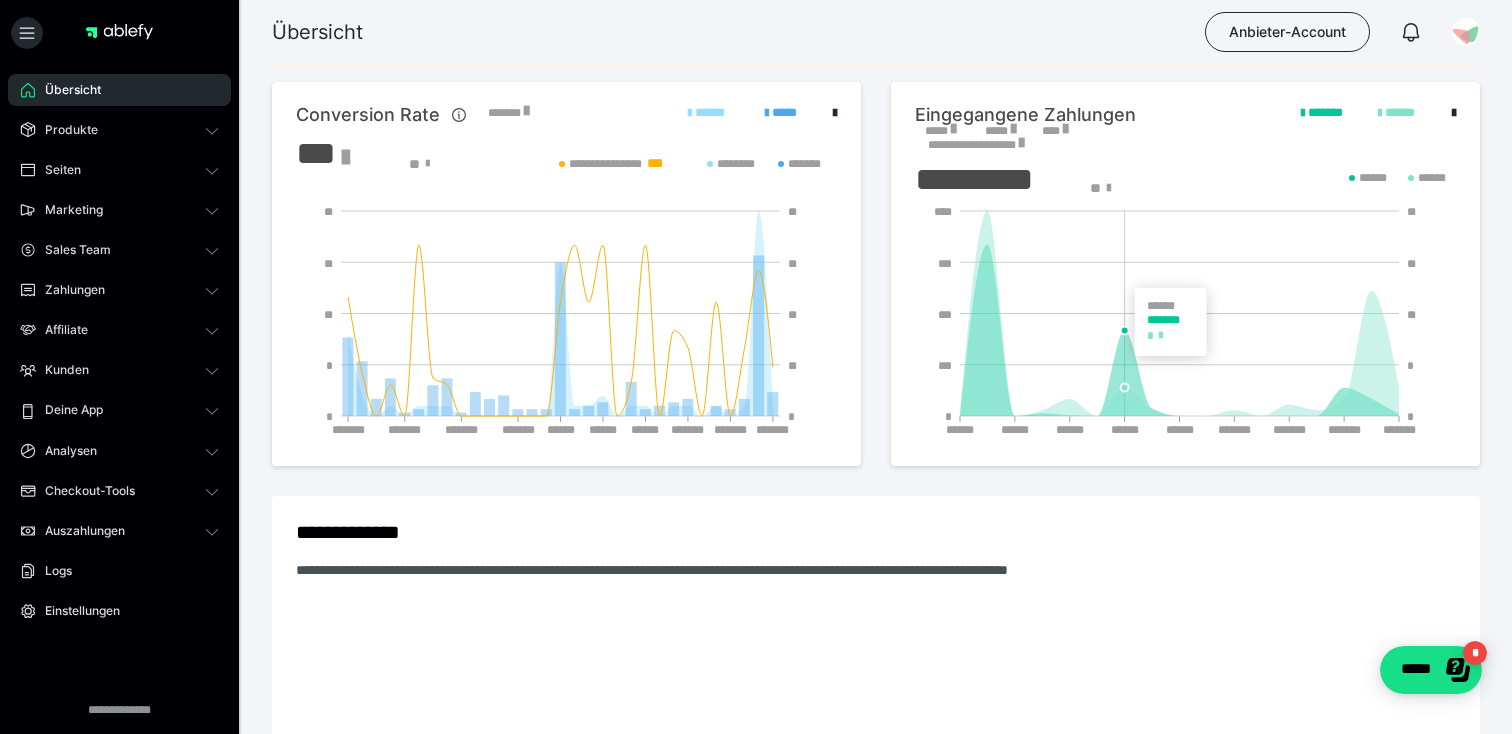 scroll, scrollTop: 249, scrollLeft: 0, axis: vertical 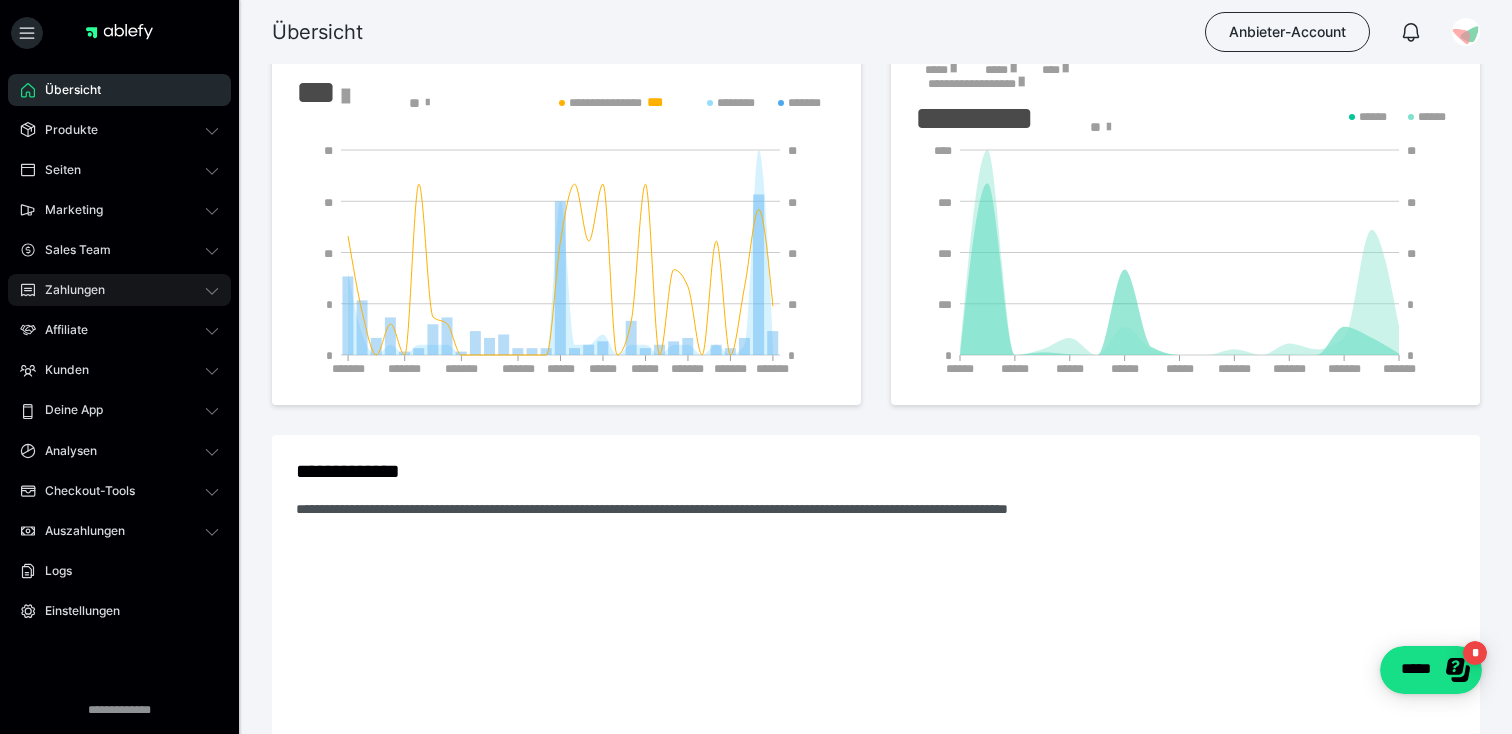 click on "Zahlungen" at bounding box center (119, 290) 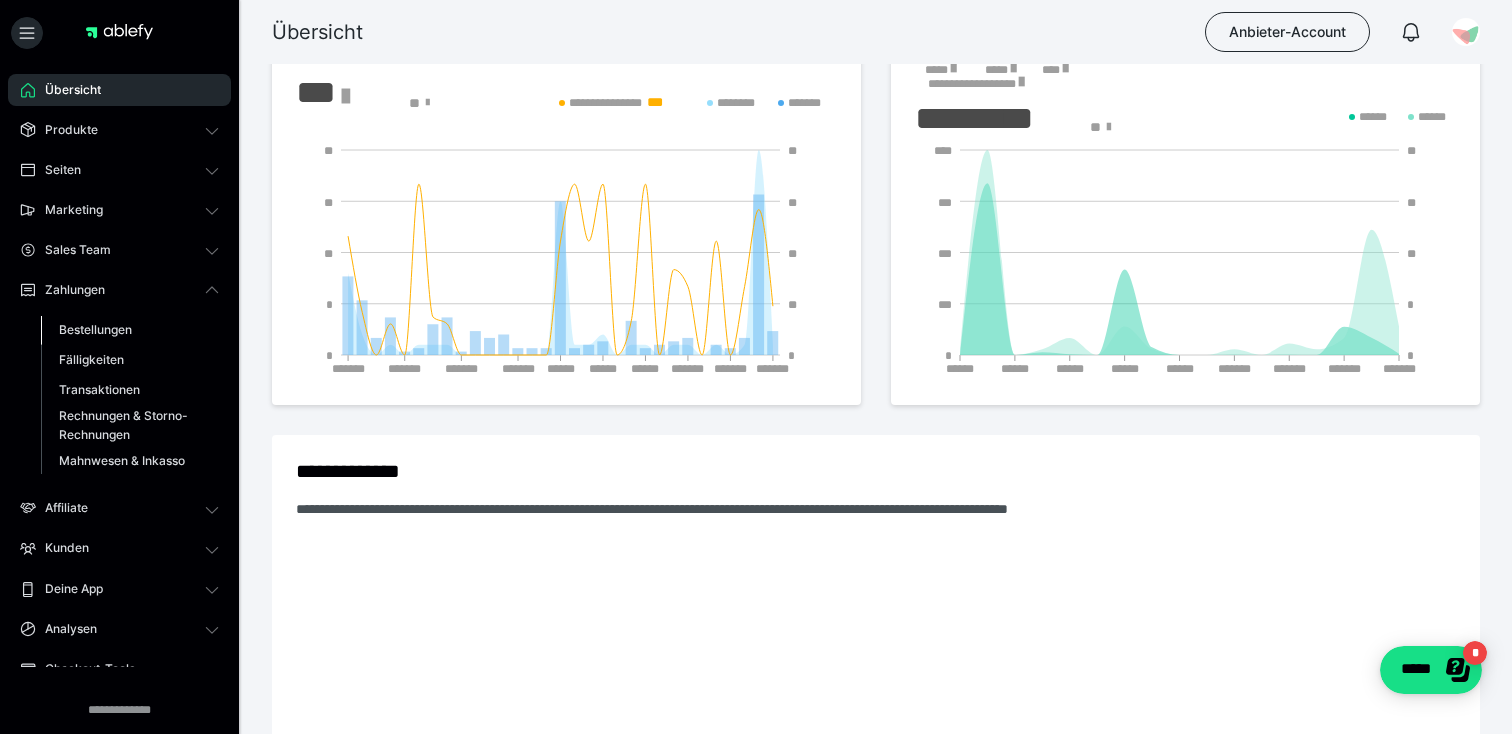 click on "Bestellungen" at bounding box center [95, 329] 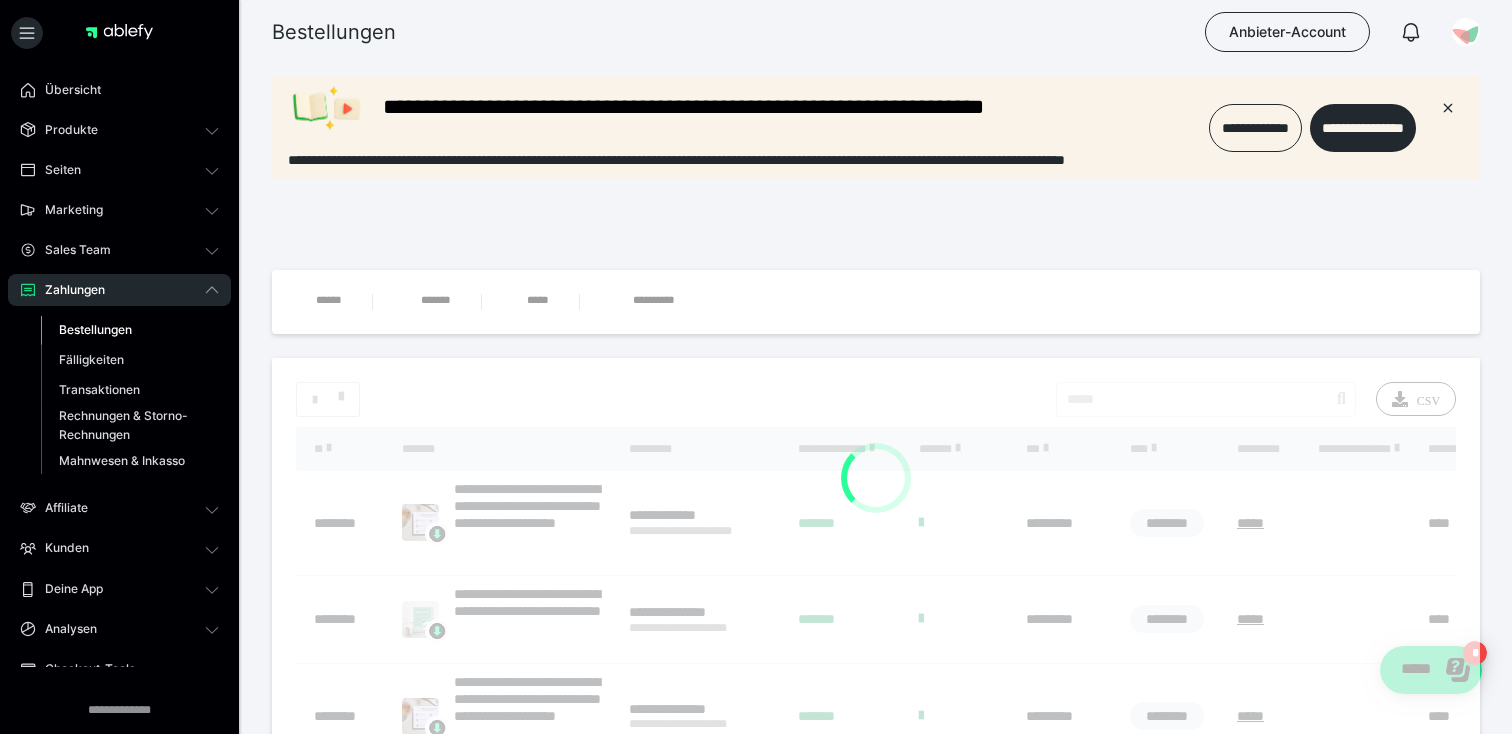 scroll, scrollTop: 0, scrollLeft: 0, axis: both 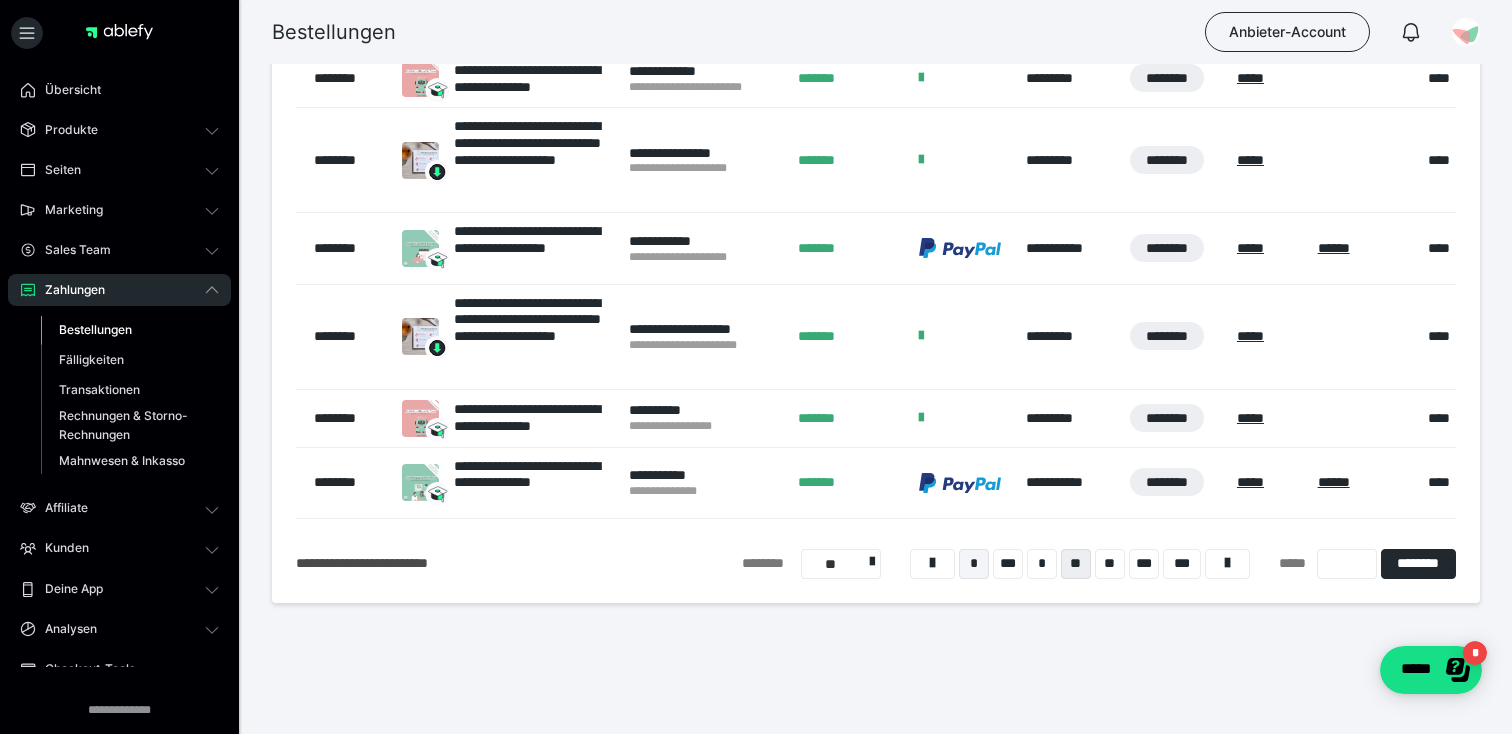 click on "*" at bounding box center [974, 564] 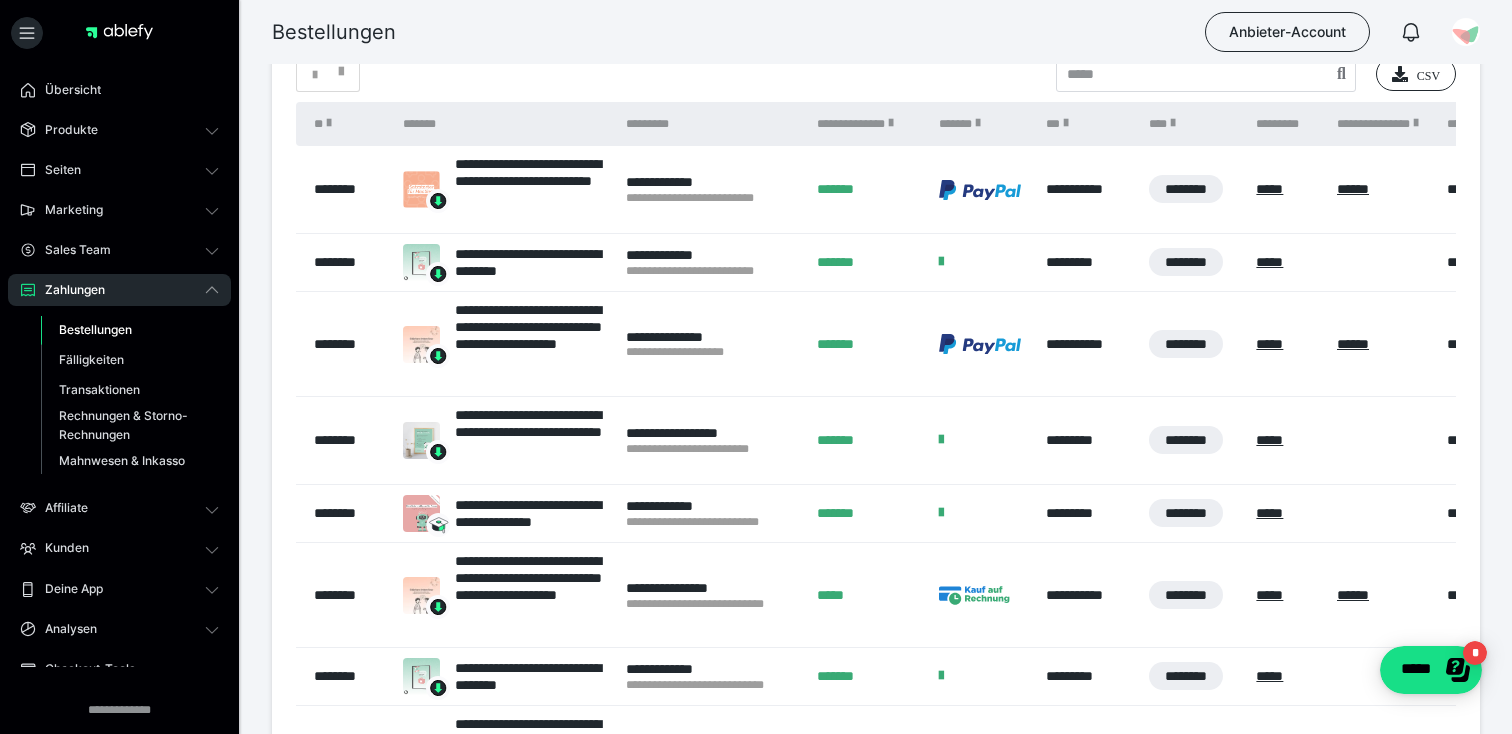 scroll 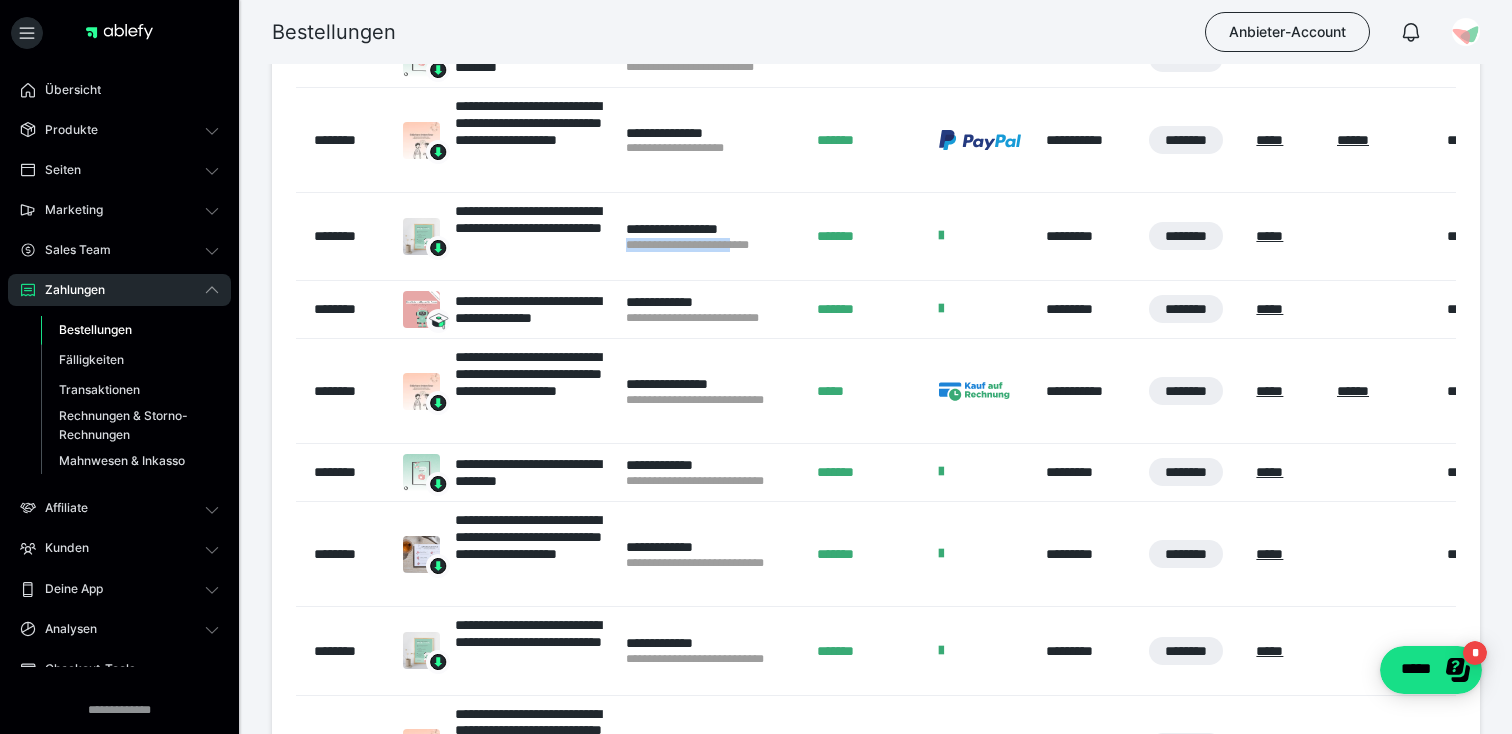 drag, startPoint x: 623, startPoint y: 250, endPoint x: 753, endPoint y: 247, distance: 130.0346 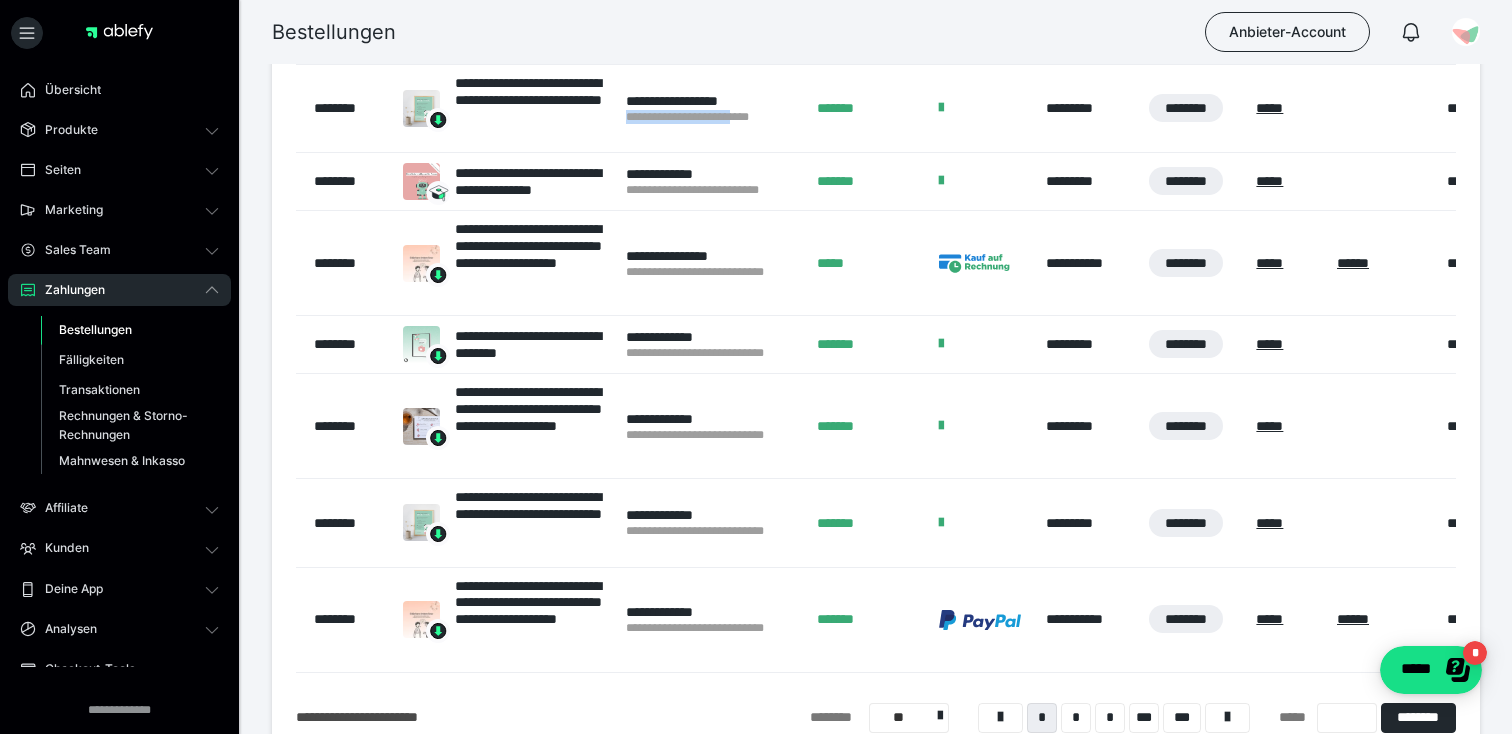scroll, scrollTop: 830, scrollLeft: 0, axis: vertical 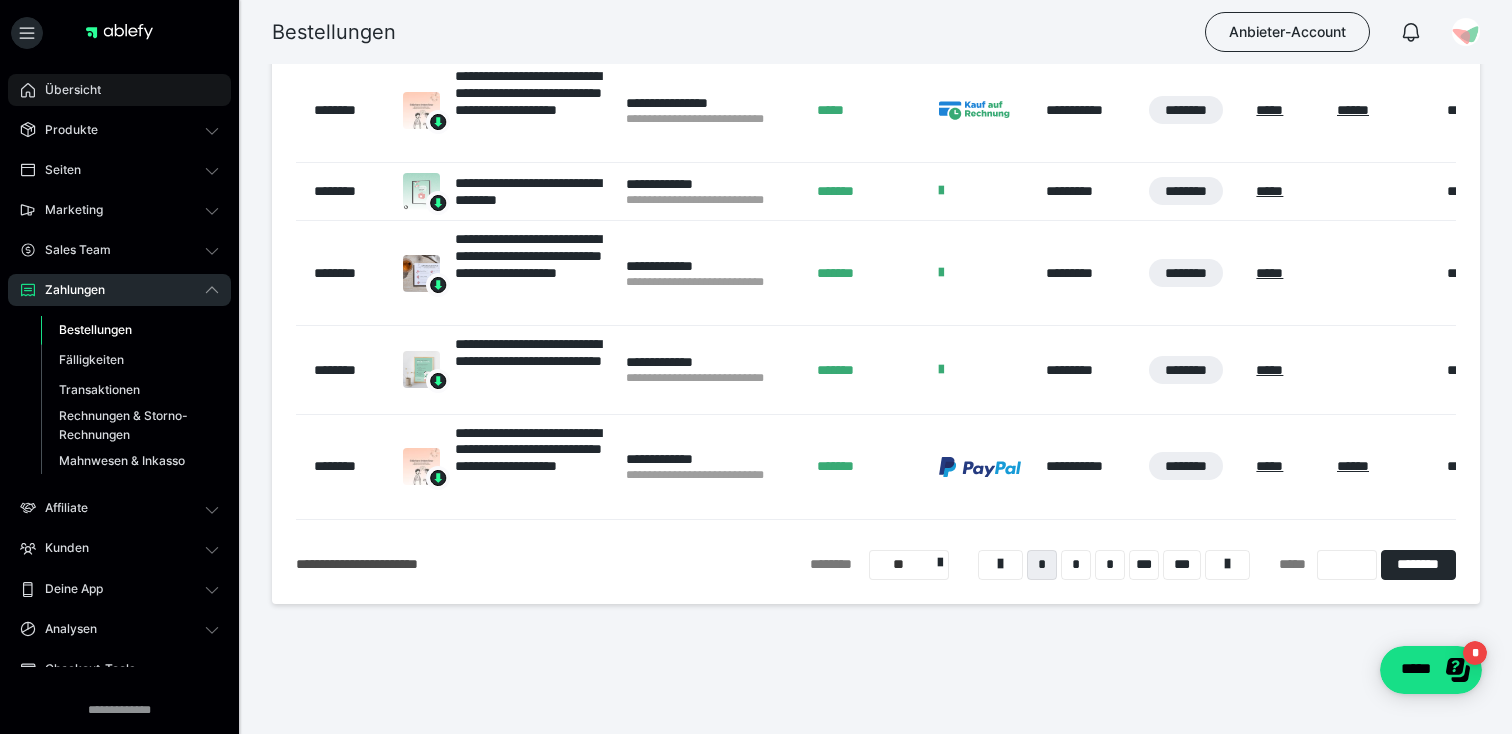 click on "Übersicht" at bounding box center [119, 90] 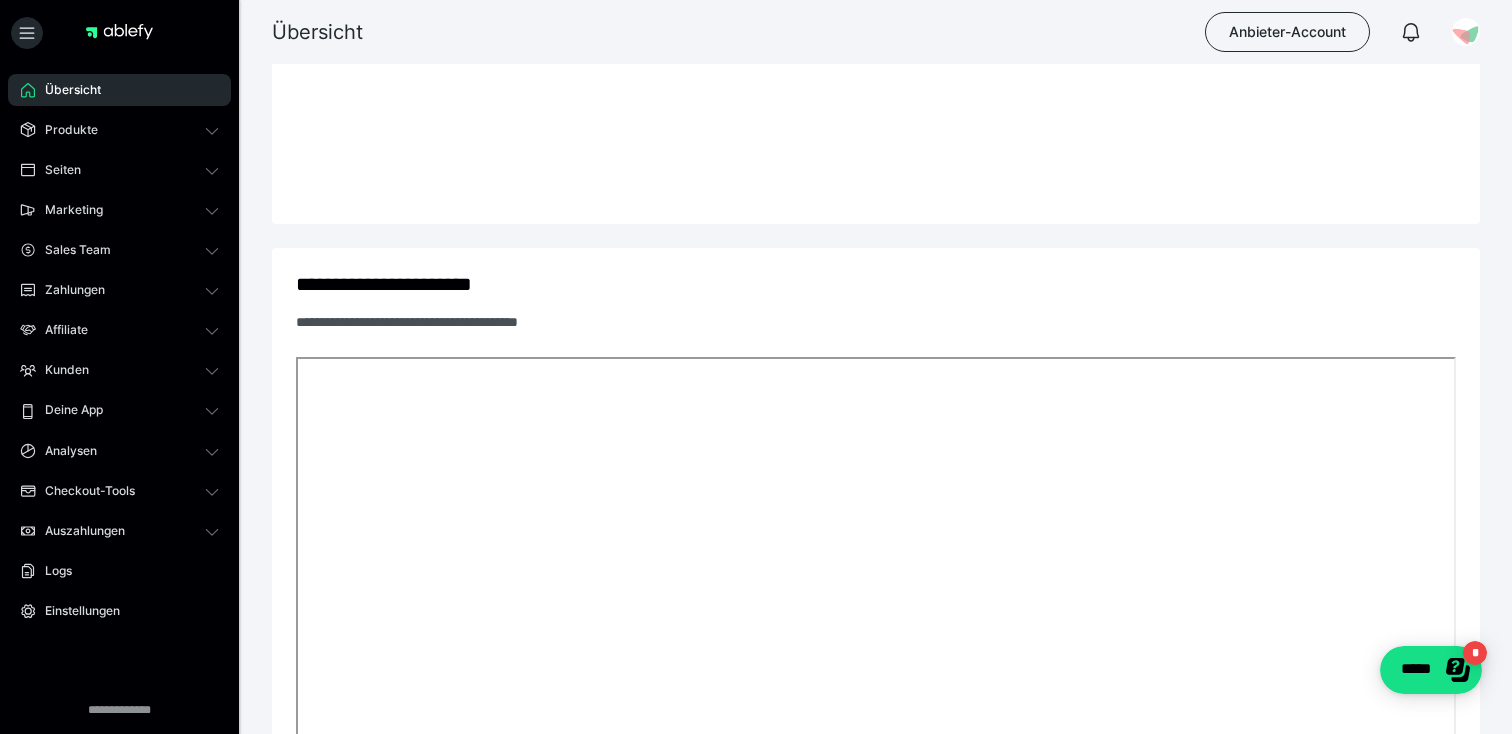 scroll, scrollTop: 640, scrollLeft: 0, axis: vertical 